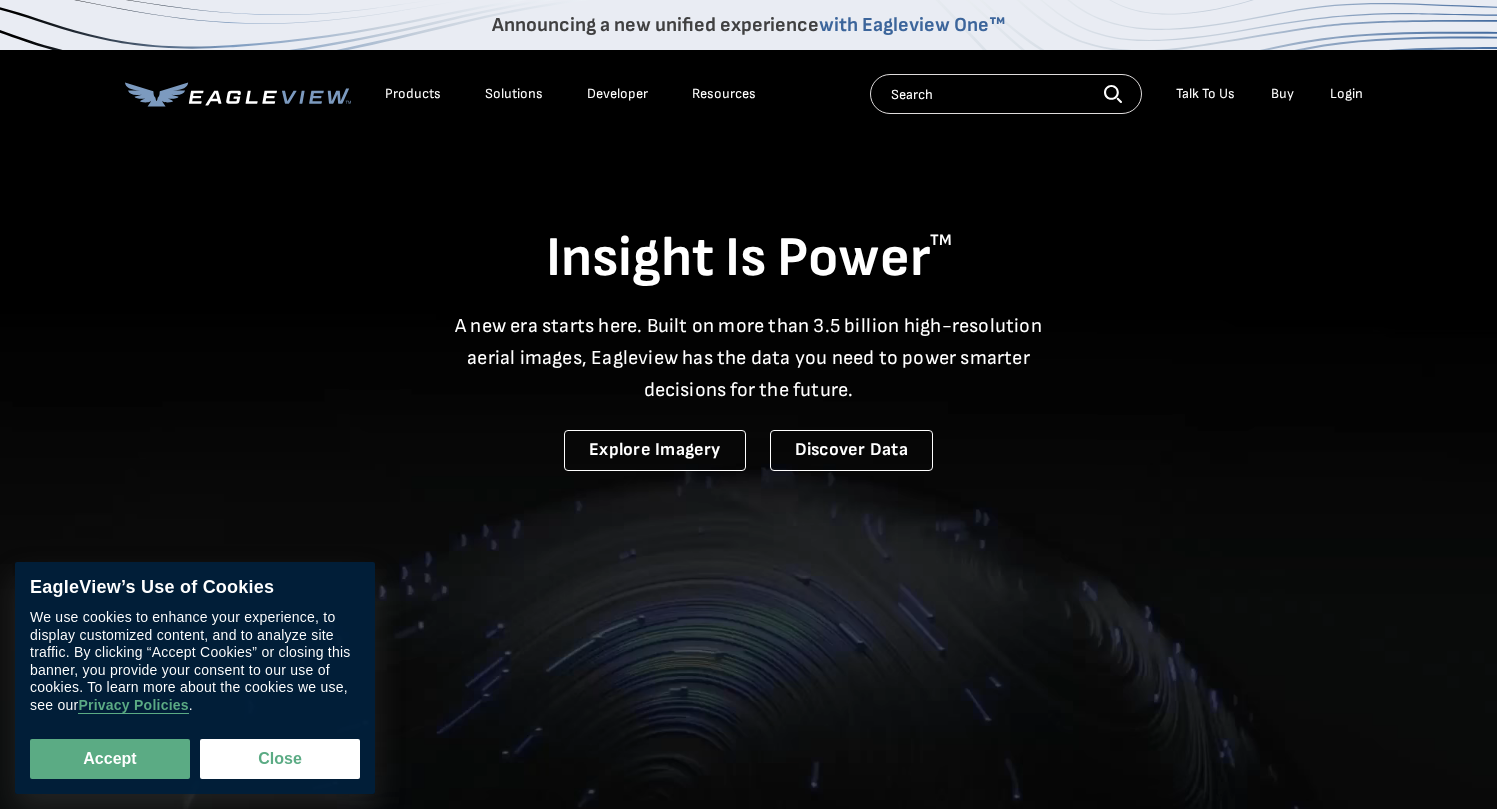 scroll, scrollTop: 0, scrollLeft: 0, axis: both 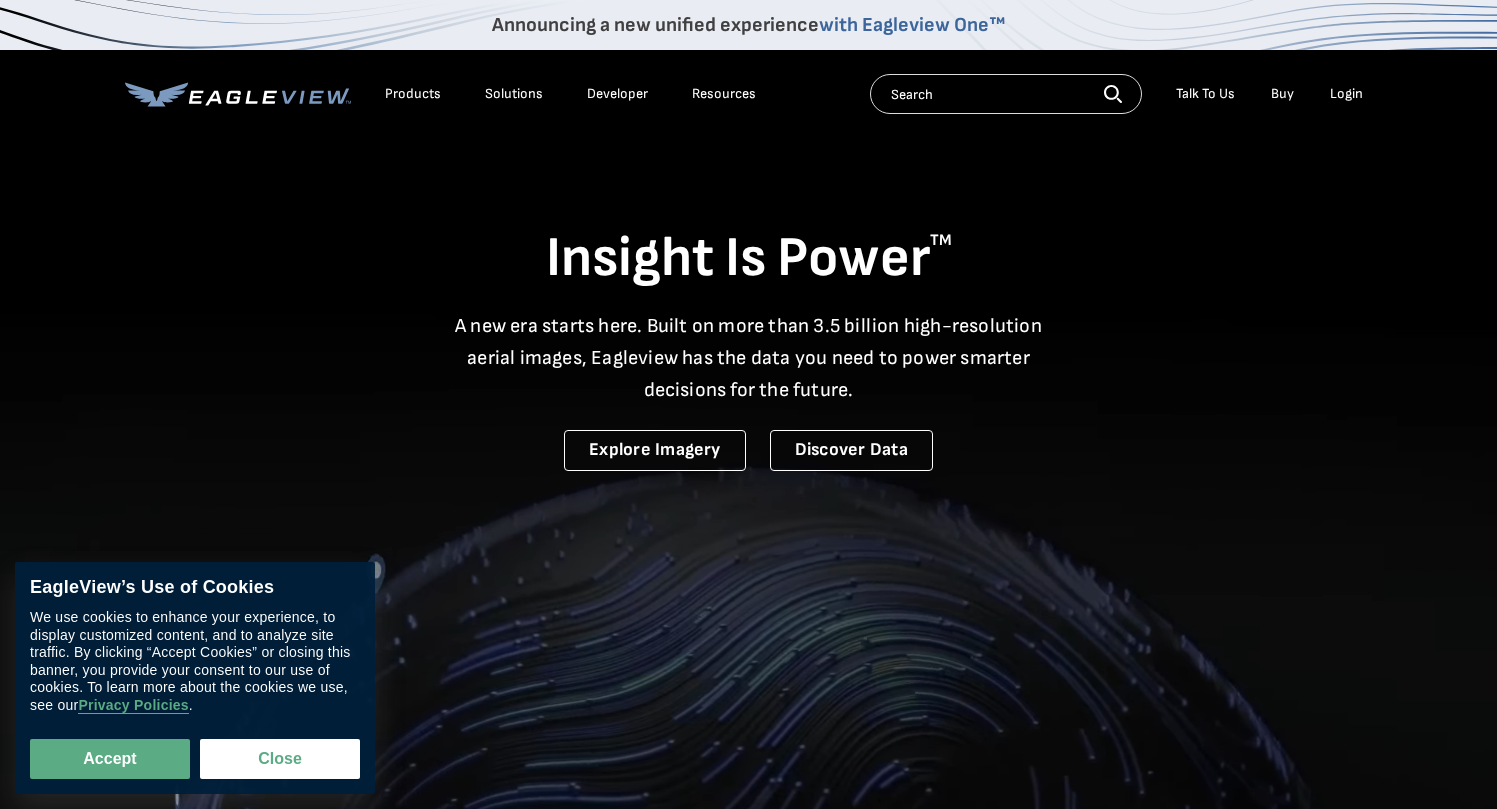click on "Login" at bounding box center [1346, 94] 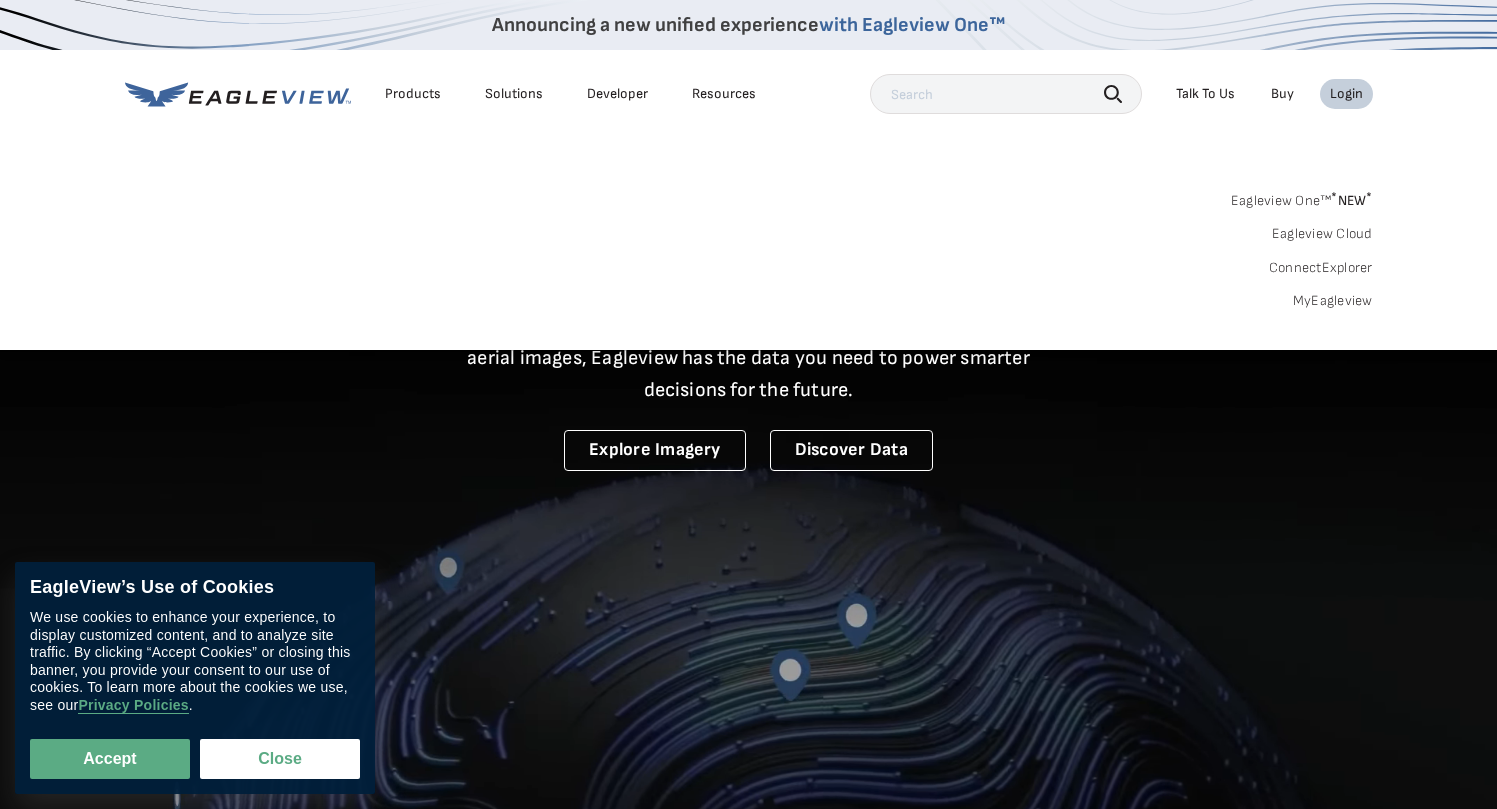 click on "MyEagleview" at bounding box center [1333, 301] 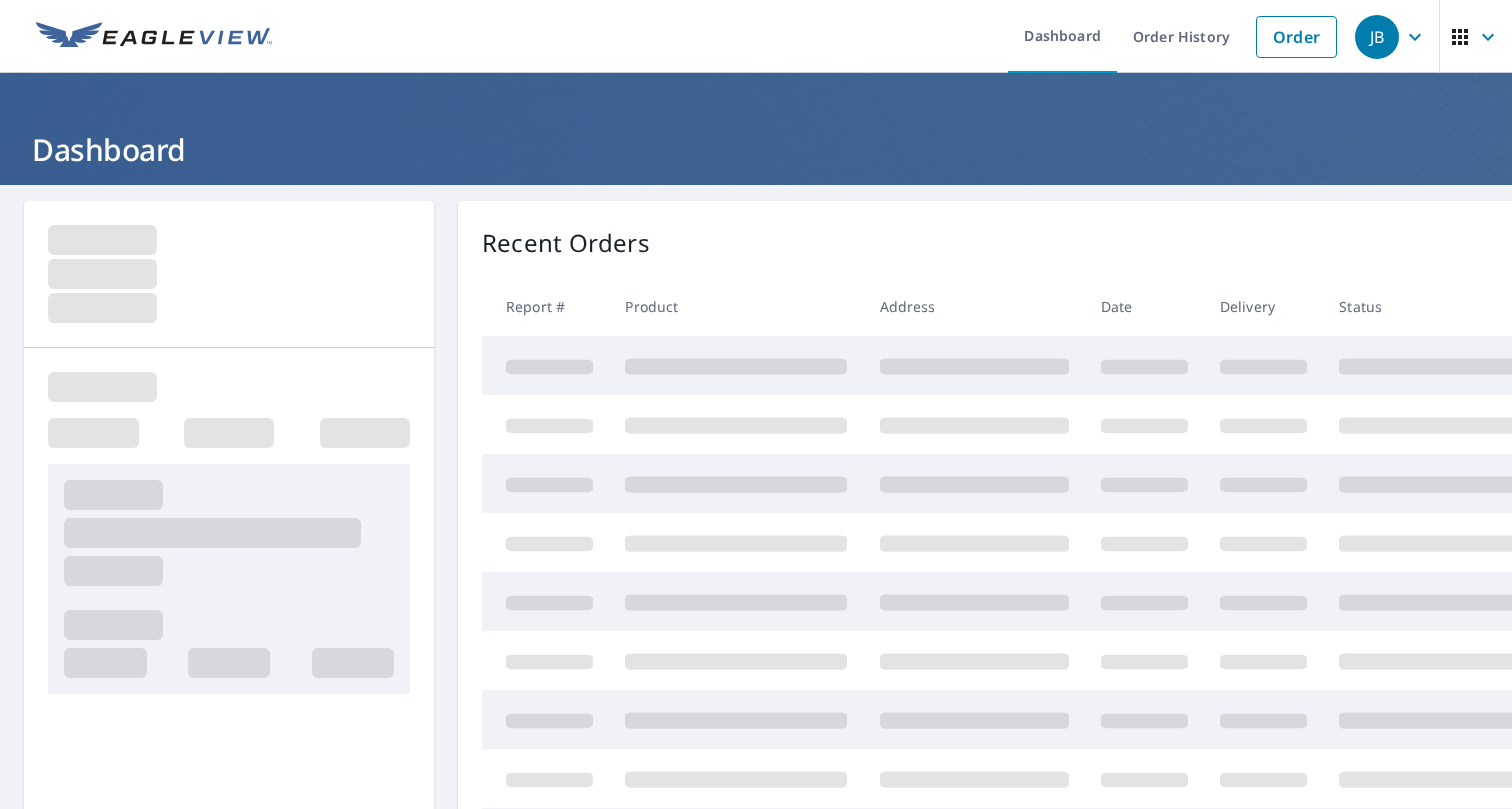 scroll, scrollTop: 0, scrollLeft: 0, axis: both 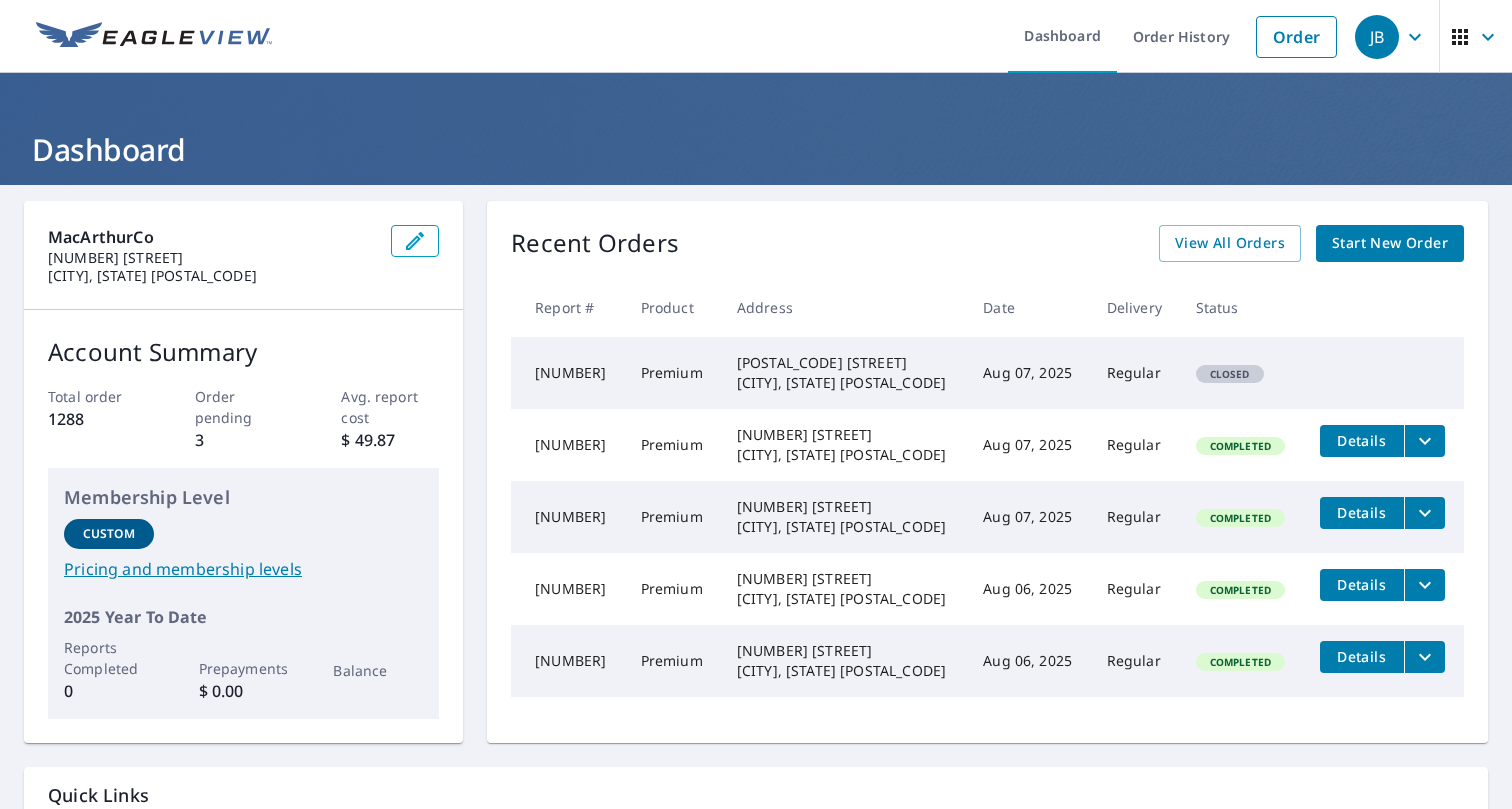 click on "Start New Order" at bounding box center [1390, 243] 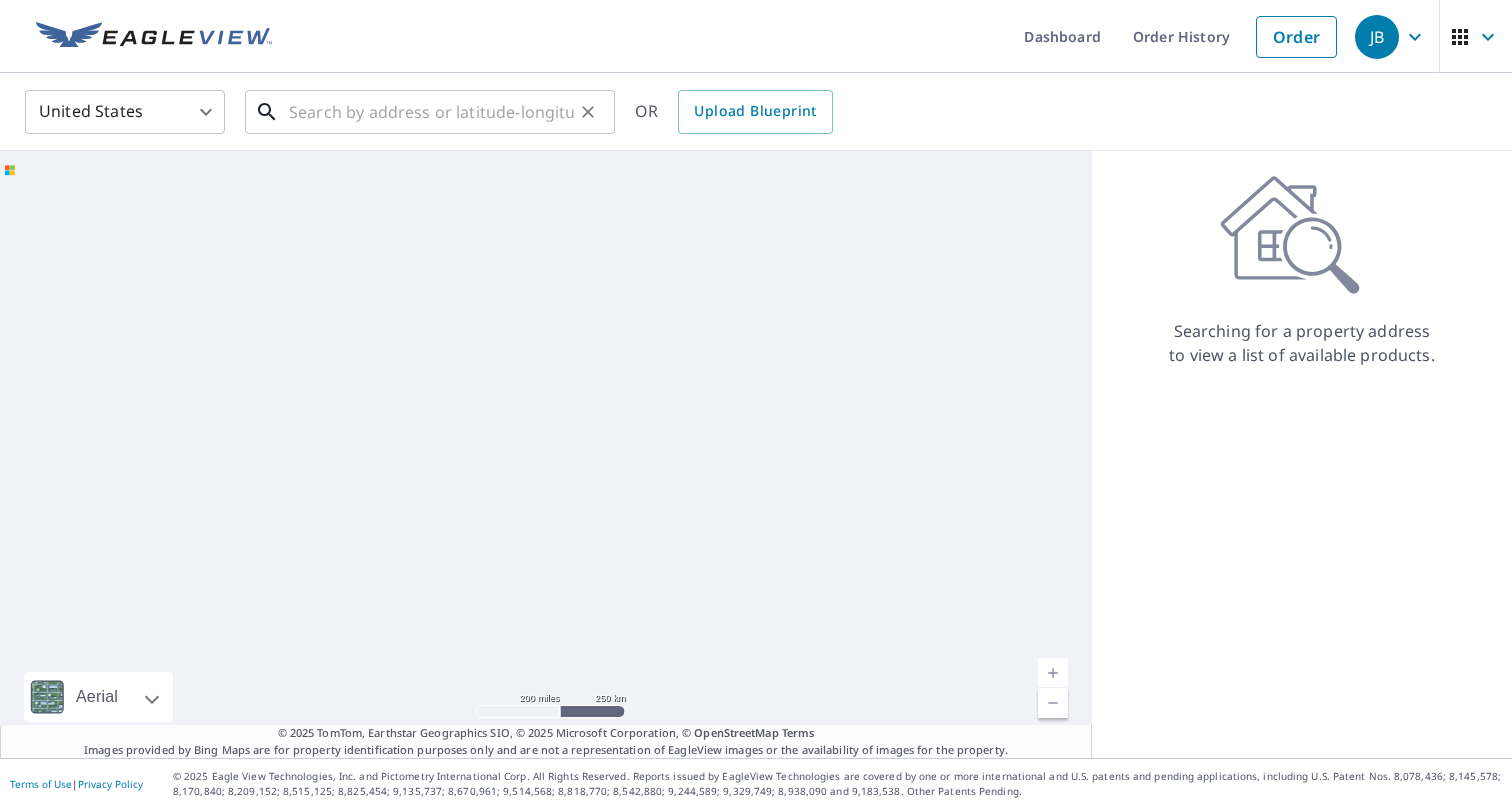 click at bounding box center [431, 112] 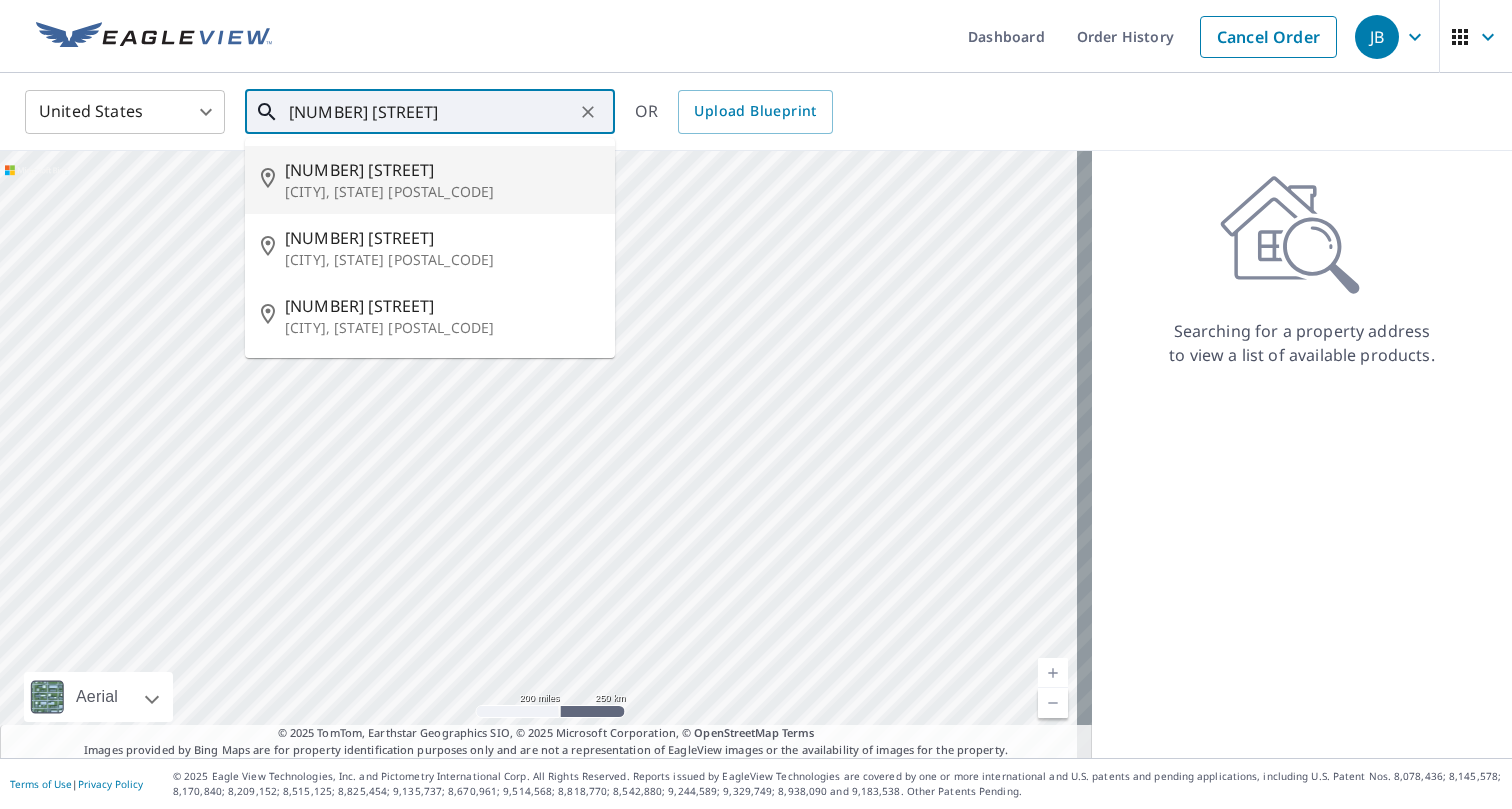 click on "[NUMBER] [STREET]" at bounding box center [442, 170] 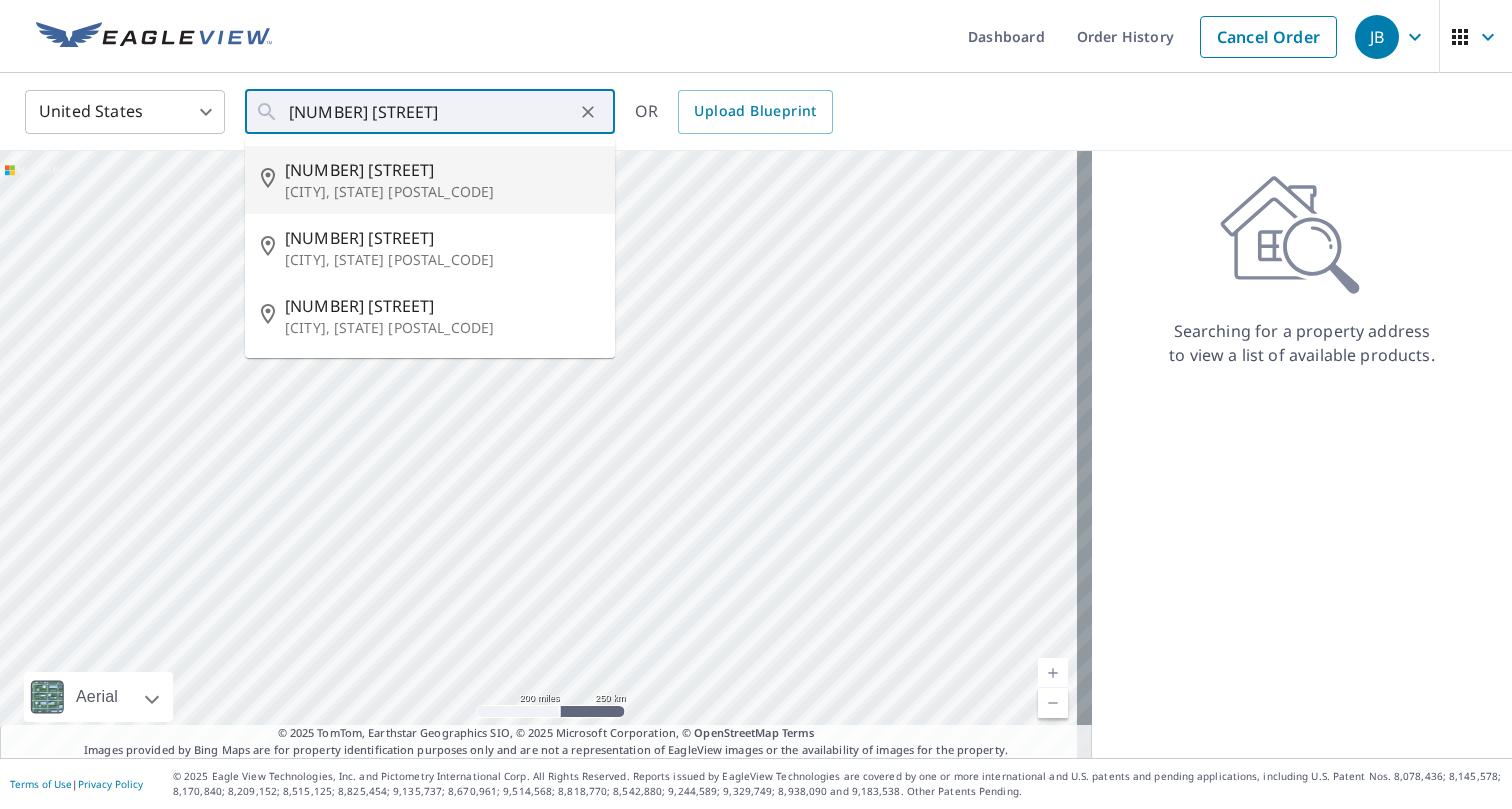 type on "[NUMBER] [STREET] [CITY] [STATE] [POSTAL_CODE]" 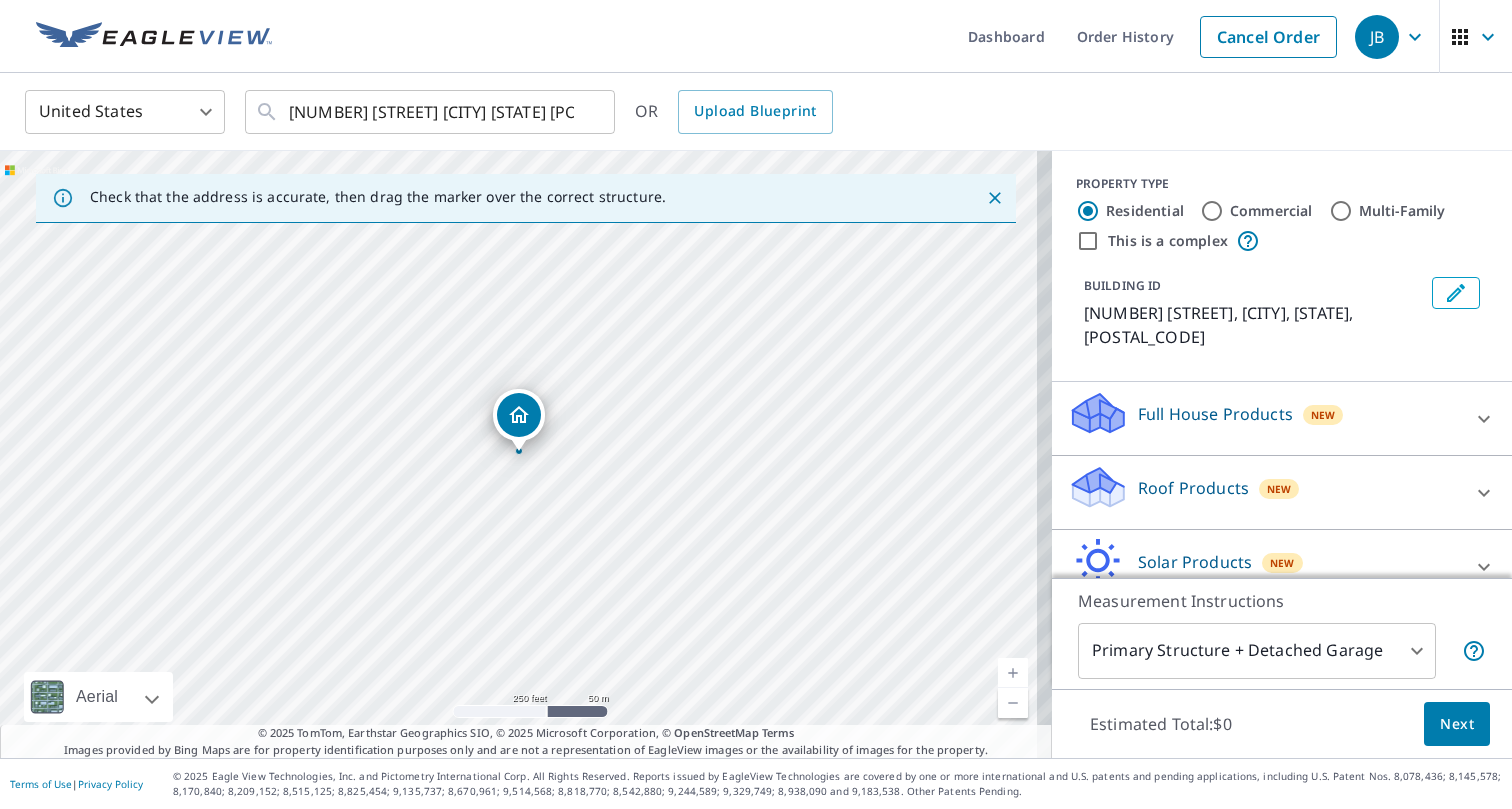 click on "Roof Products" at bounding box center [1193, 488] 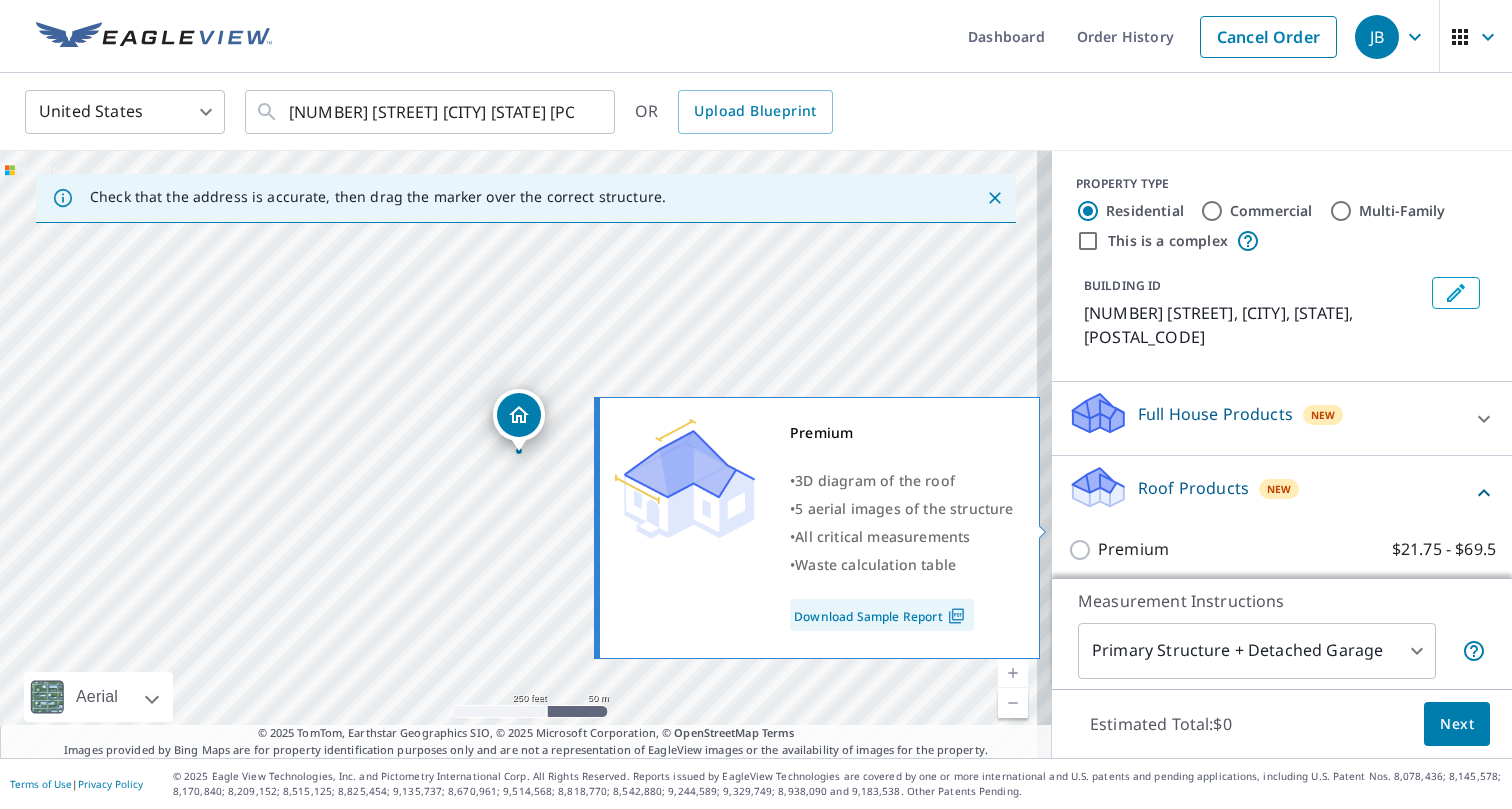 click on "Premium" at bounding box center (1133, 549) 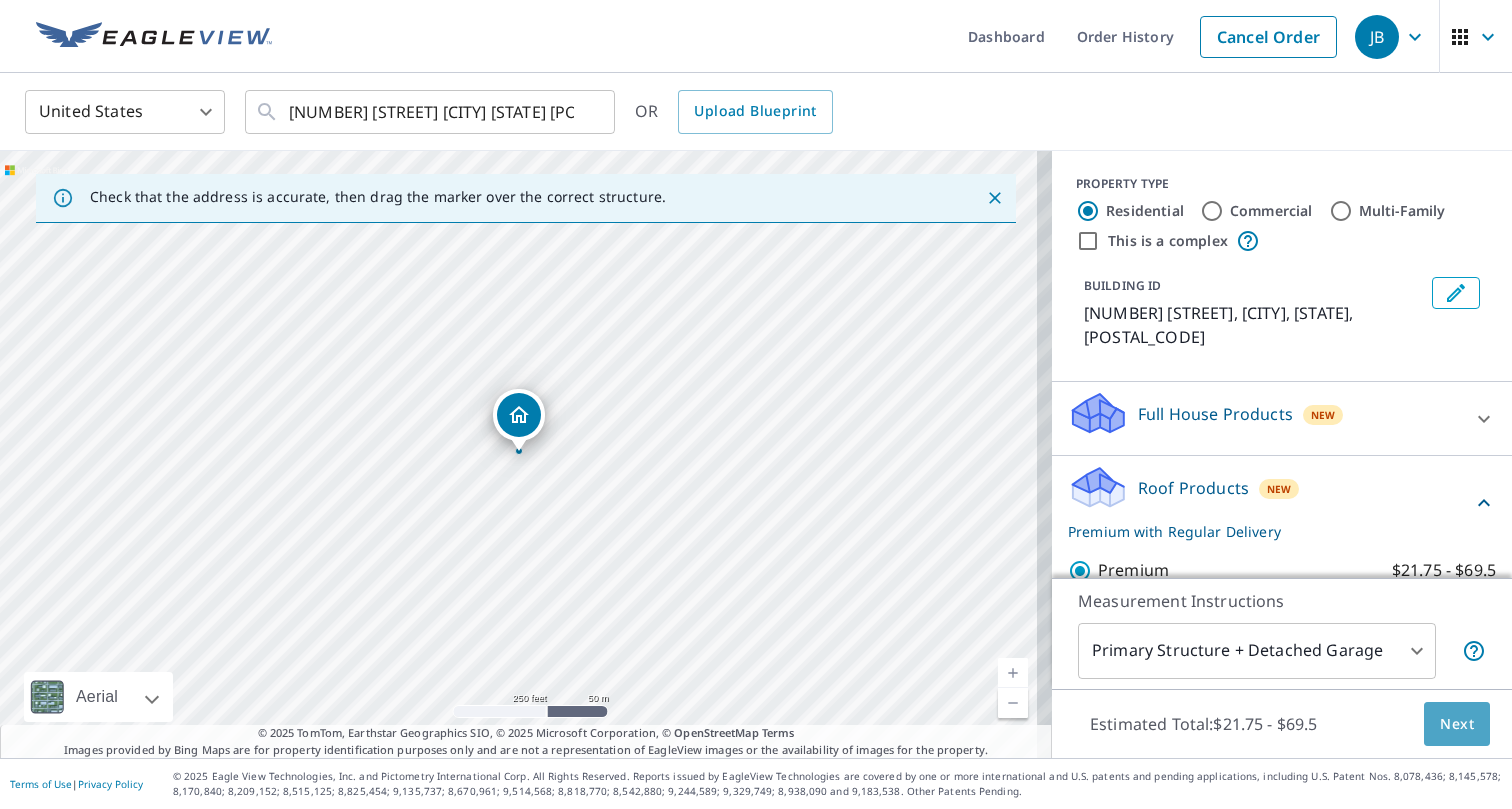 click on "Next" at bounding box center [1457, 724] 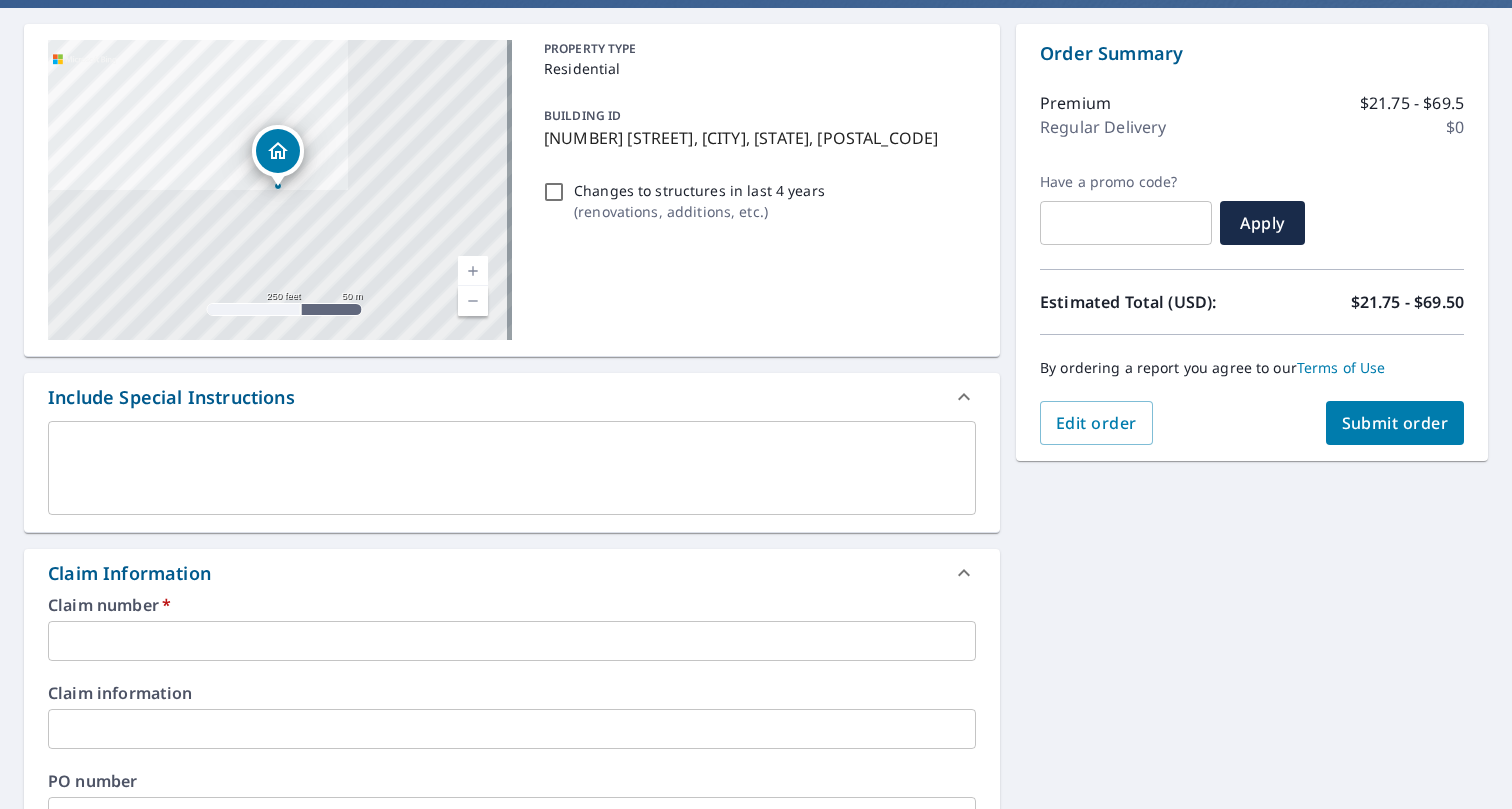 scroll, scrollTop: 200, scrollLeft: 0, axis: vertical 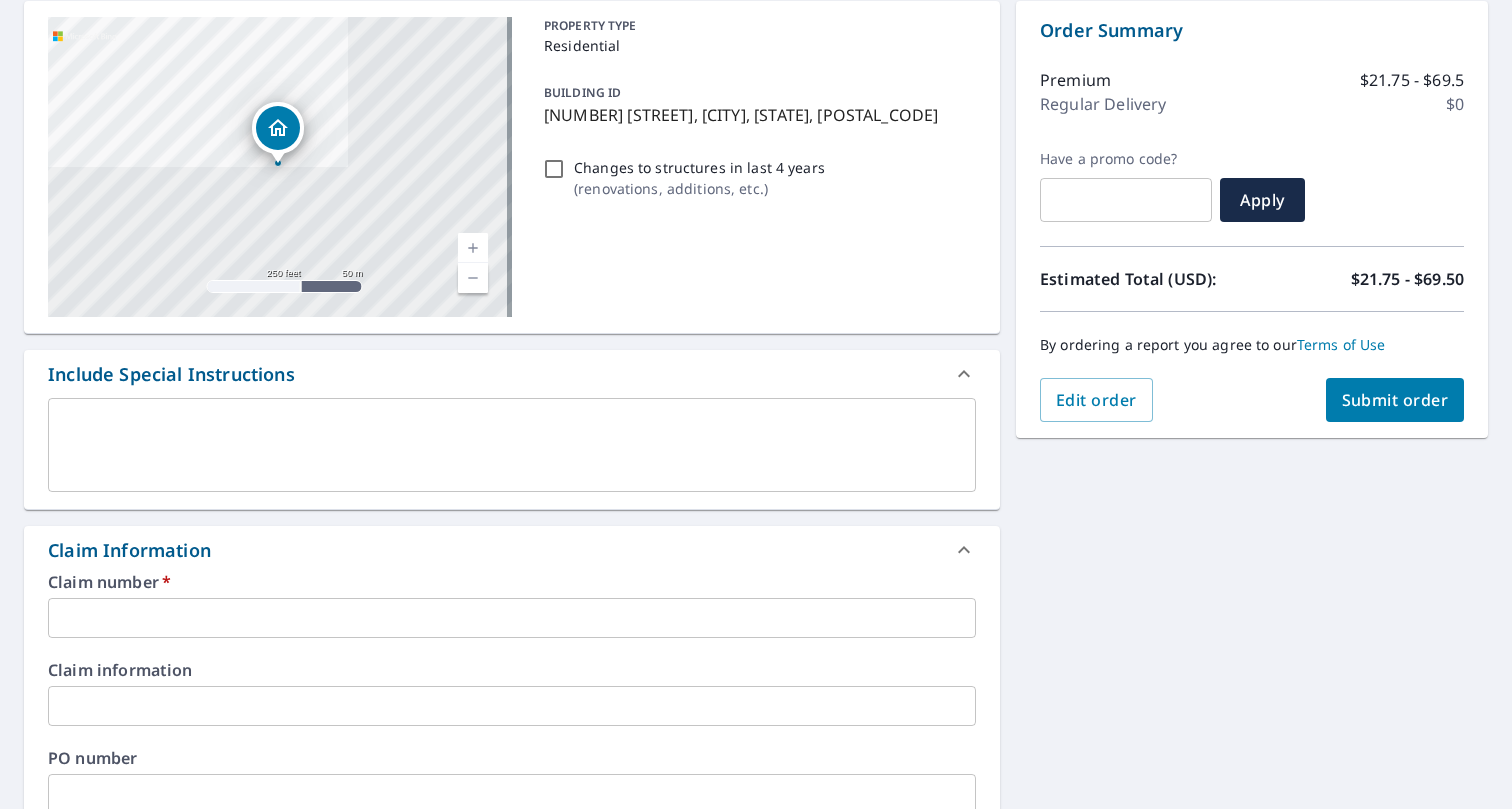 click at bounding box center (512, 618) 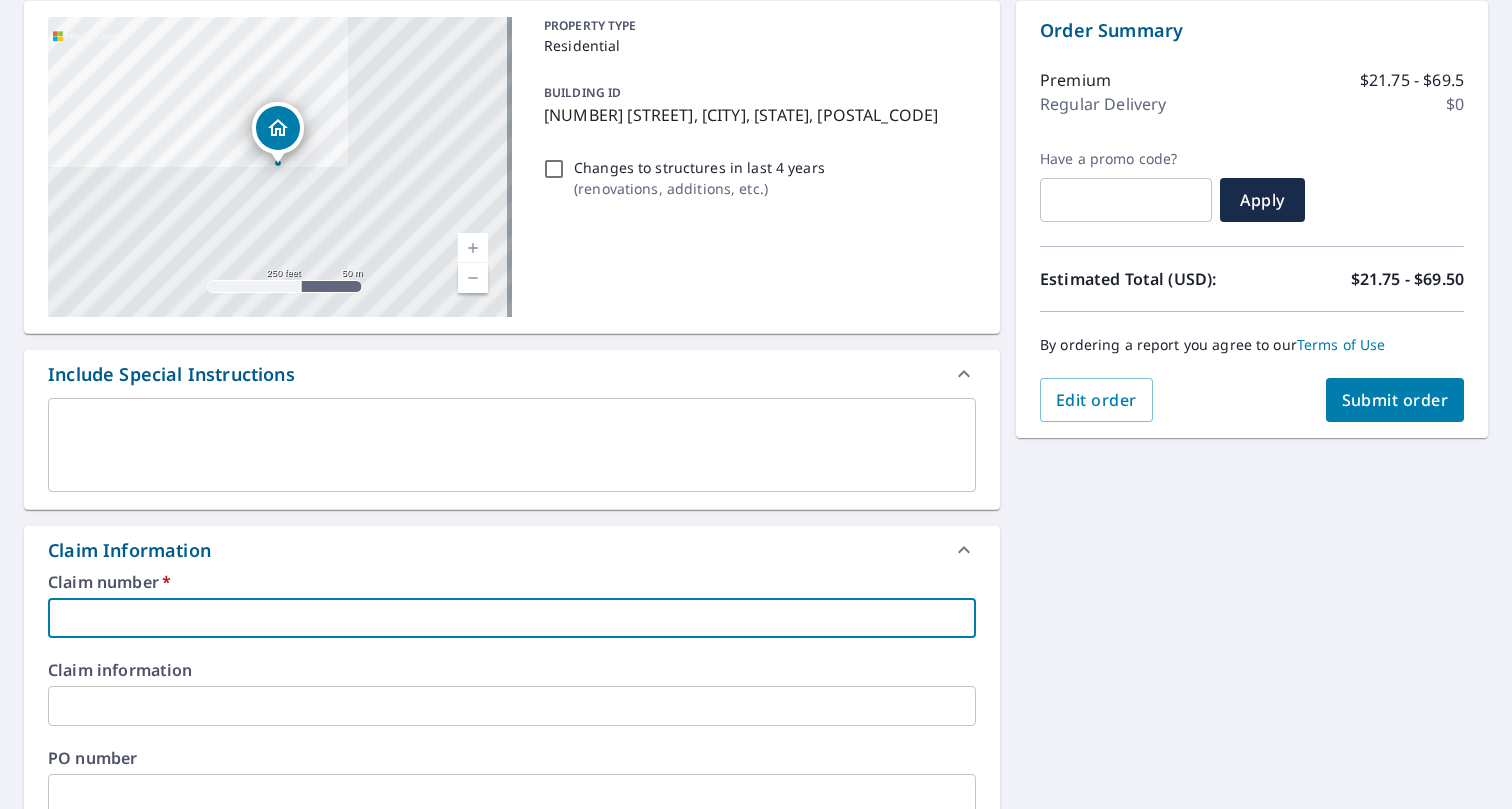type on "B" 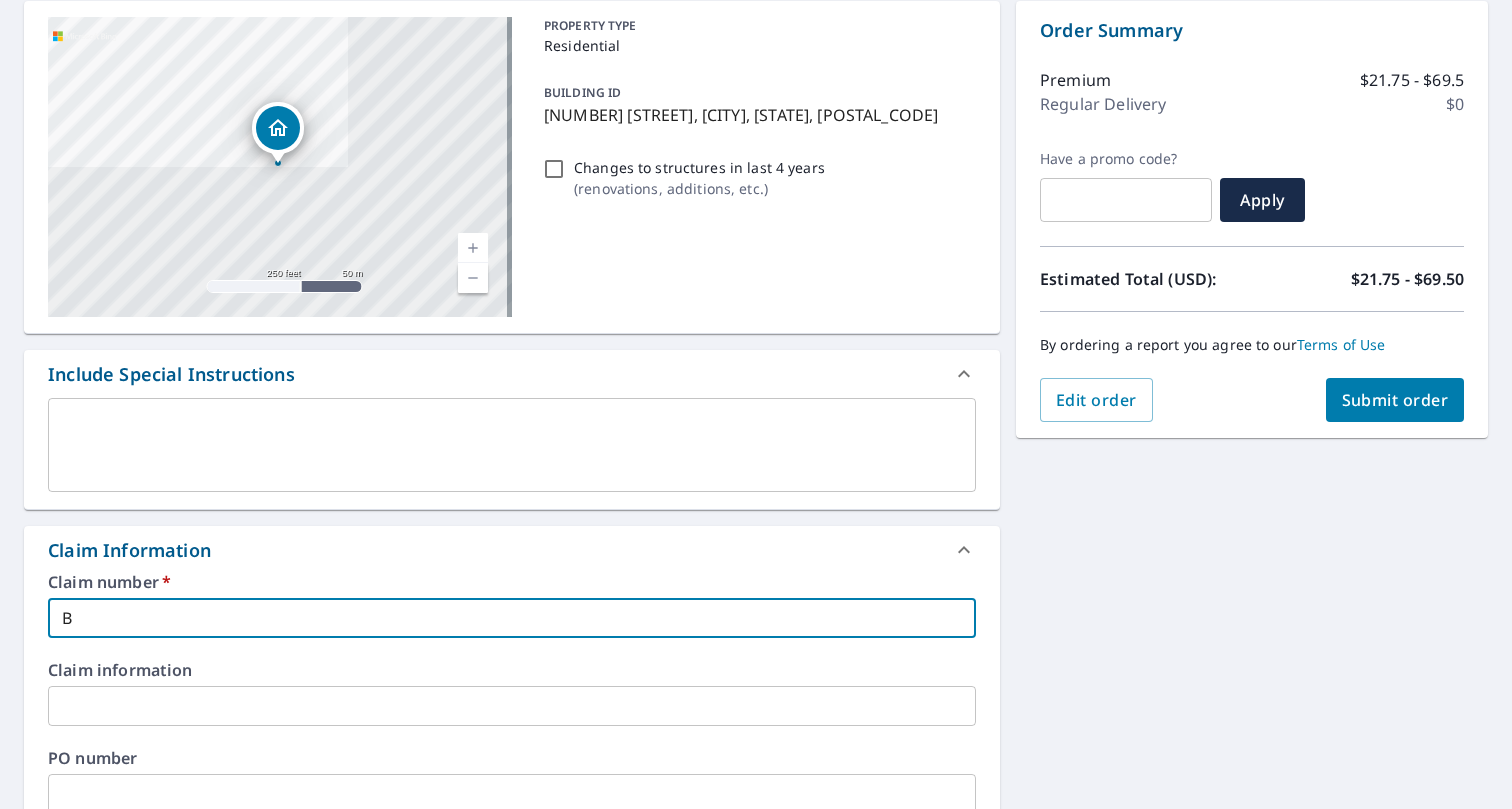 type on "Bi" 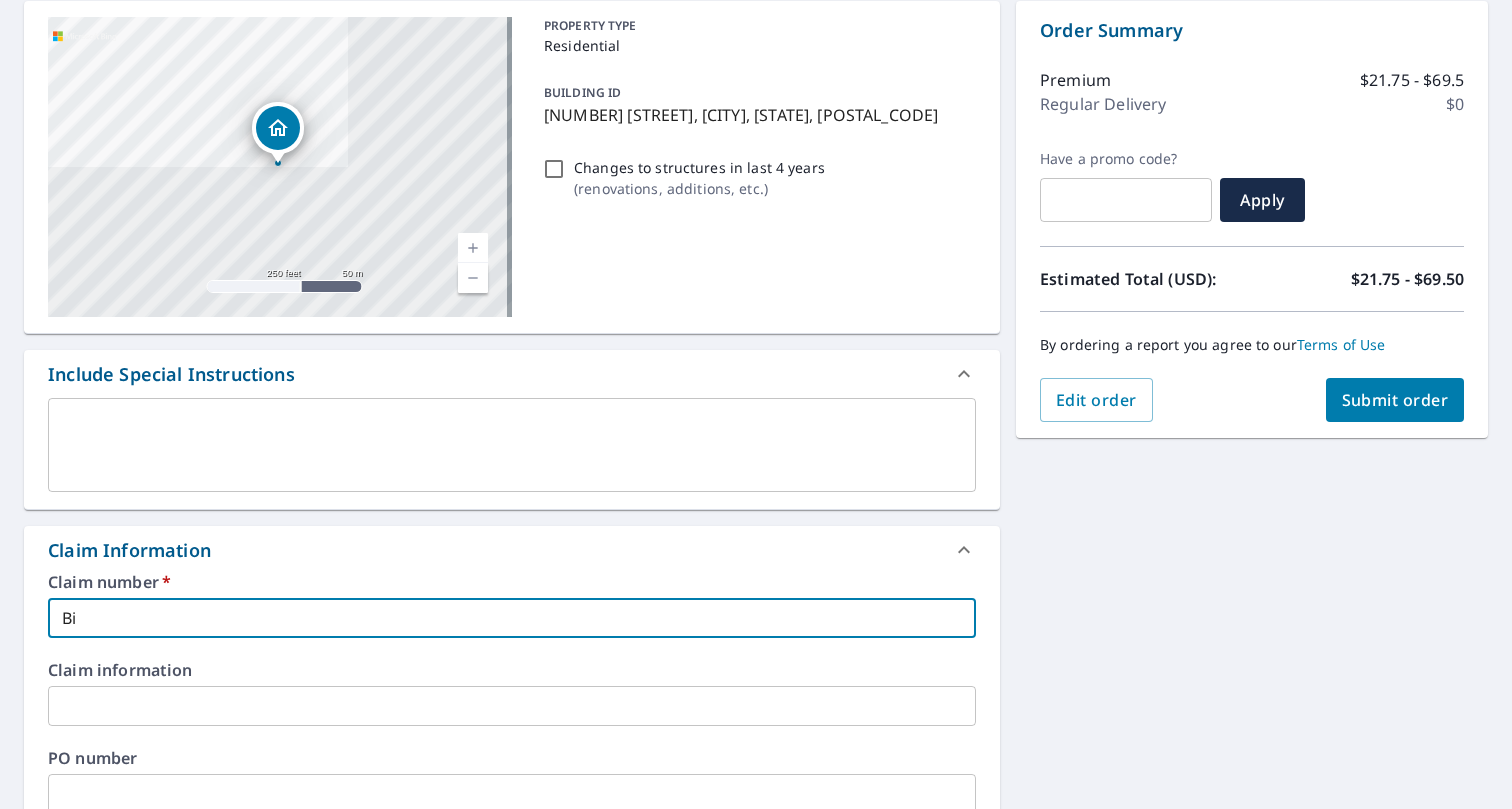 type on "[USERNAME]" 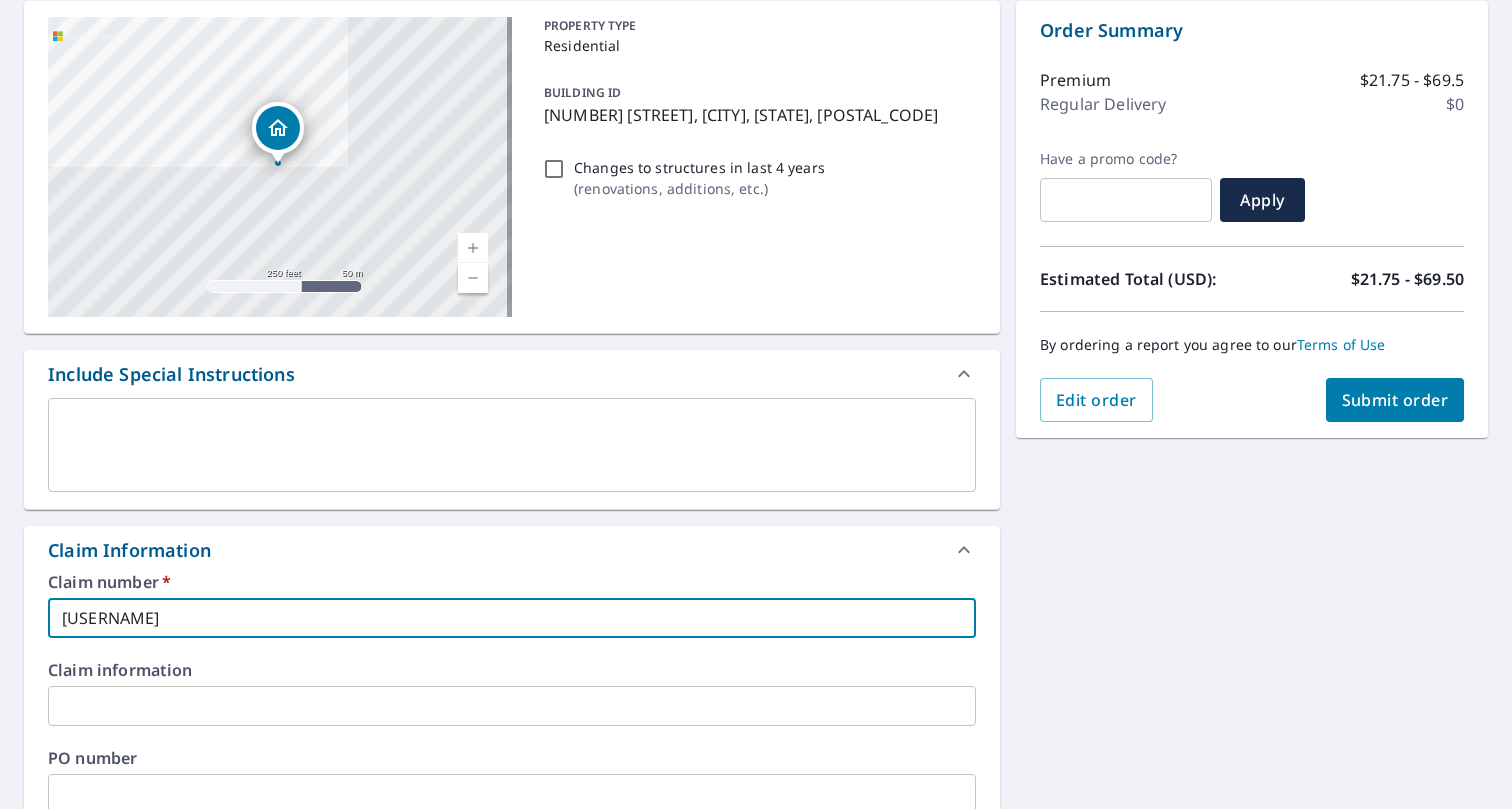 type on "[USERNAME]" 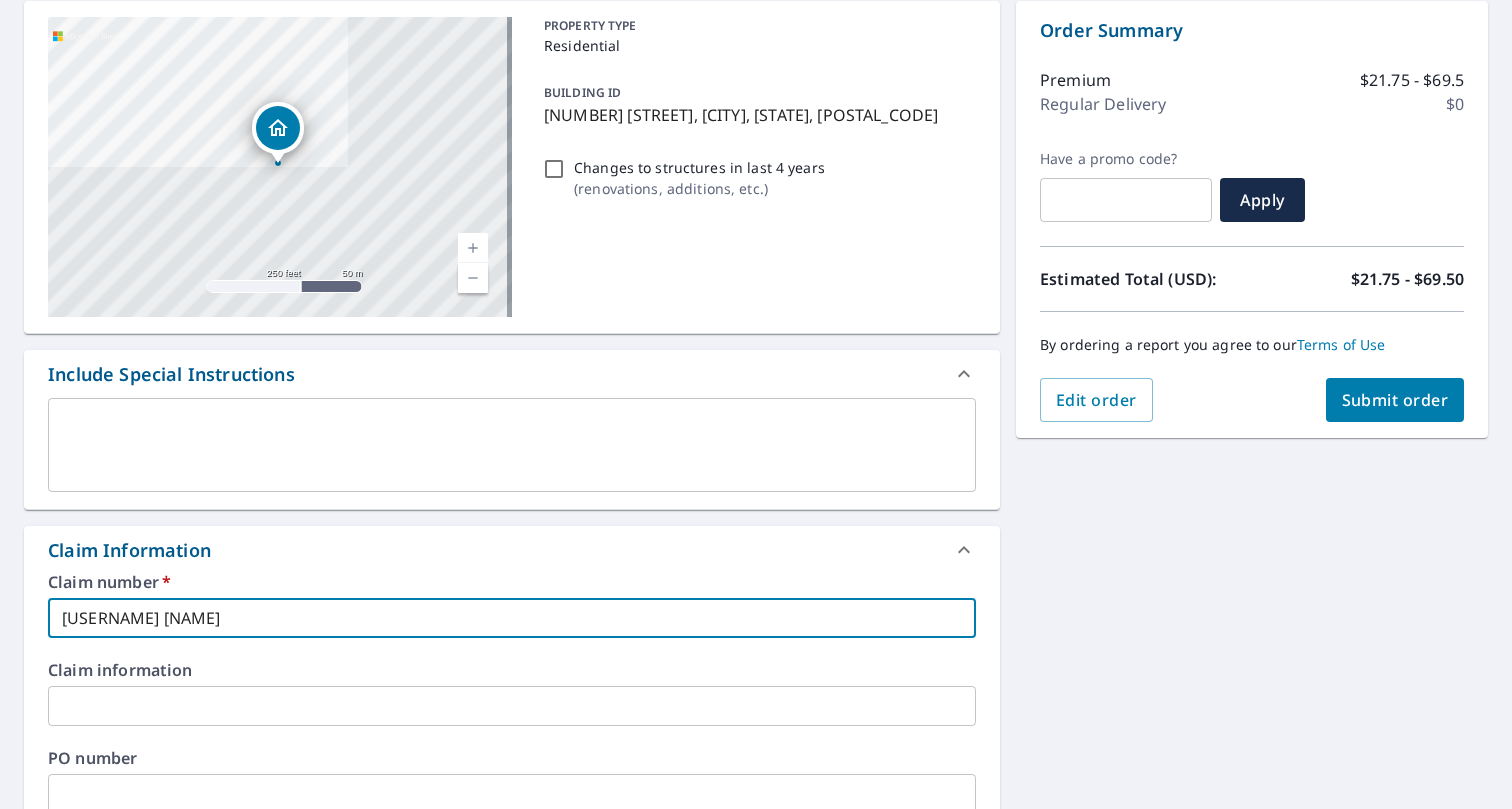type on "[USERNAME] [NAME]" 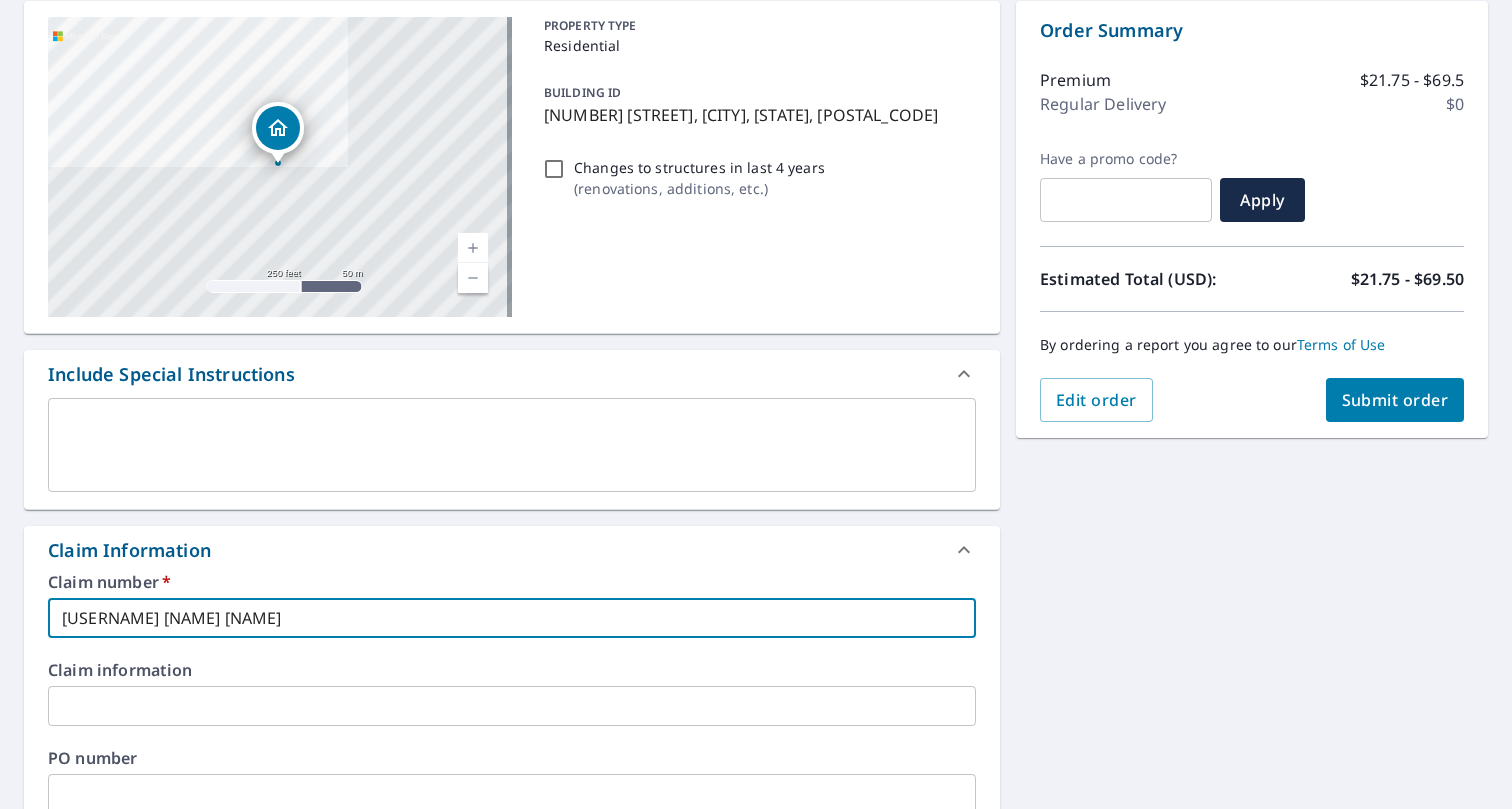 type on "[USERNAME] [NAME] [NAME]" 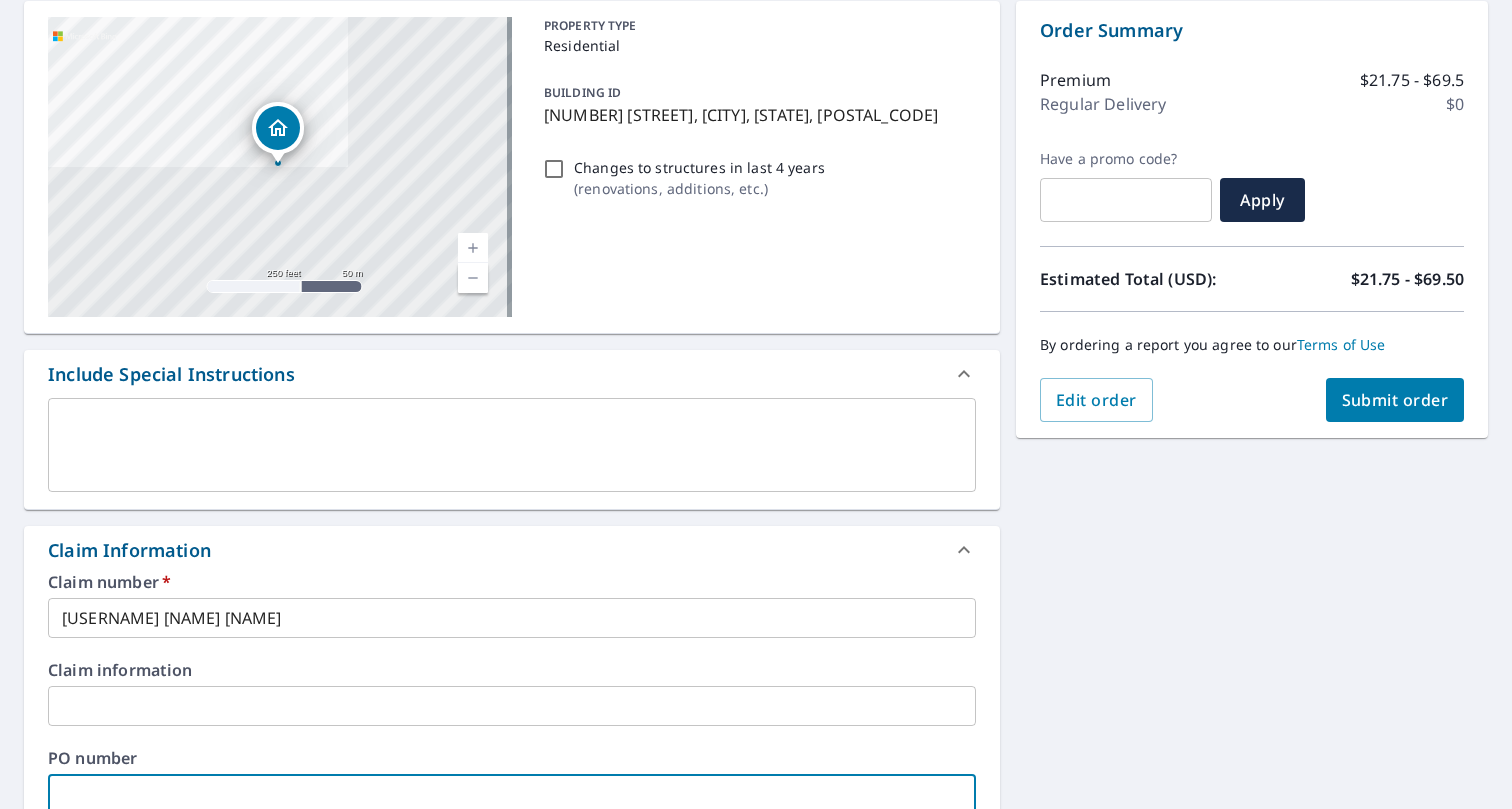 scroll, scrollTop: 205, scrollLeft: 0, axis: vertical 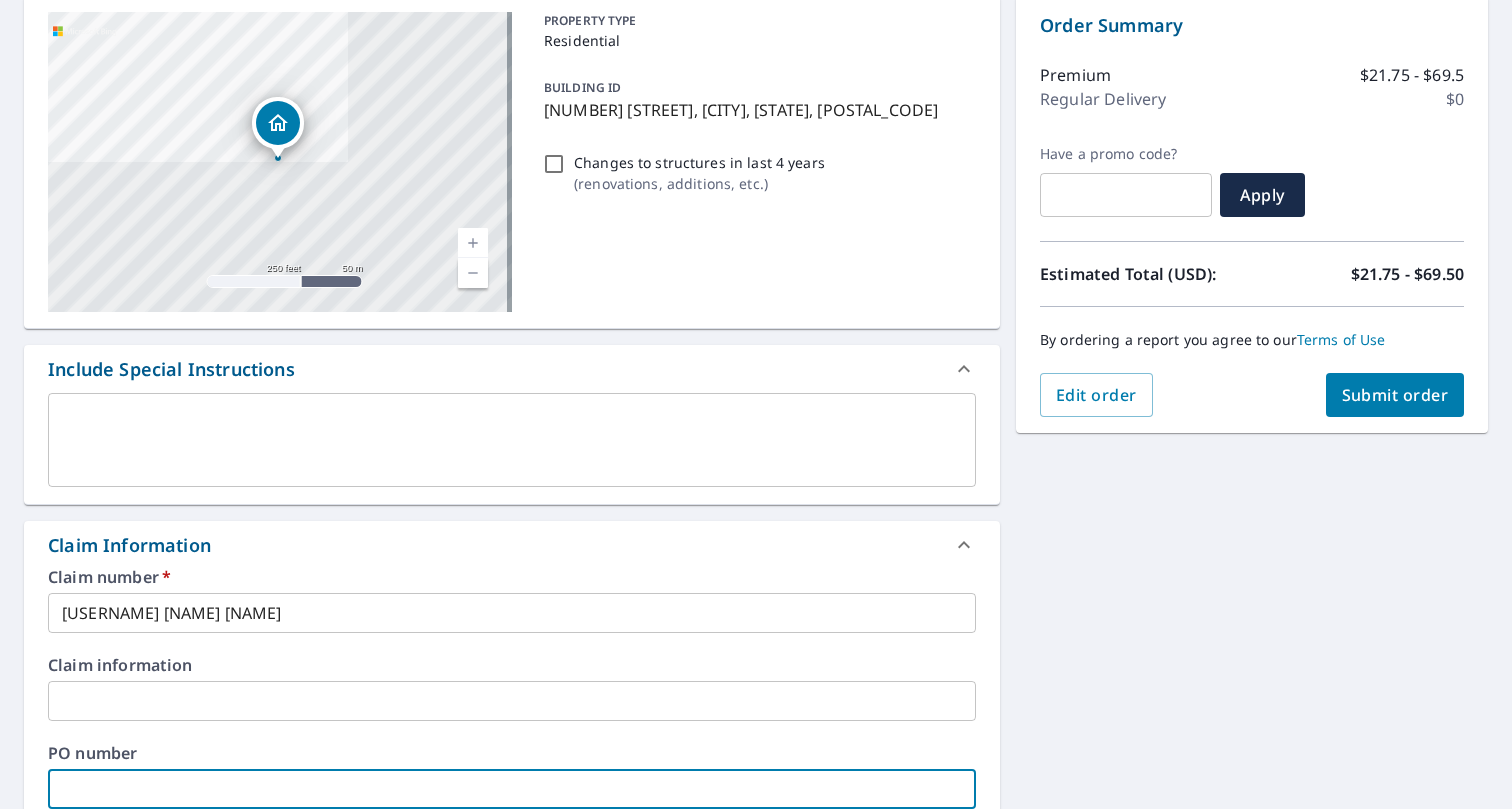 type on "5" 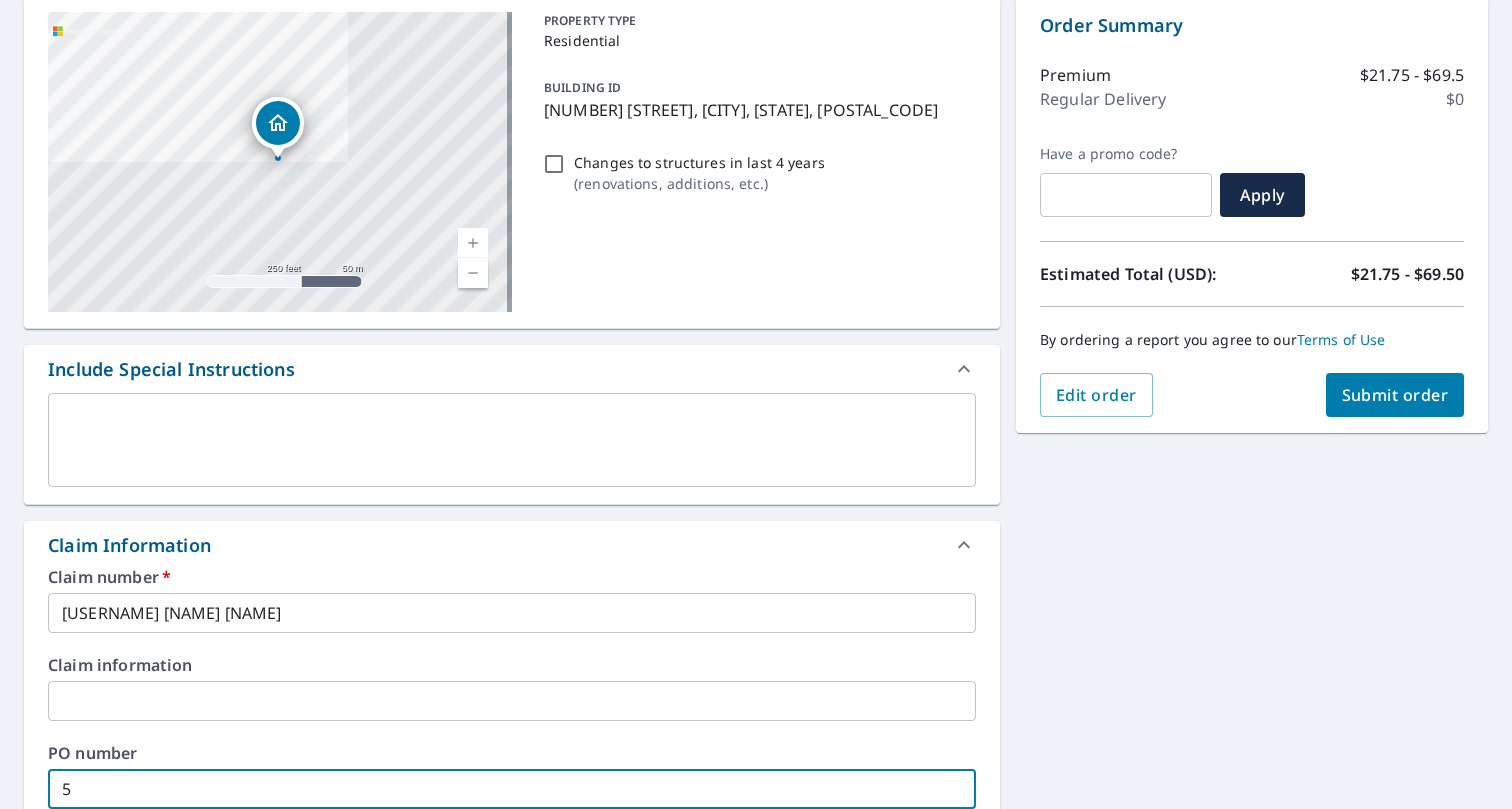 type on "54" 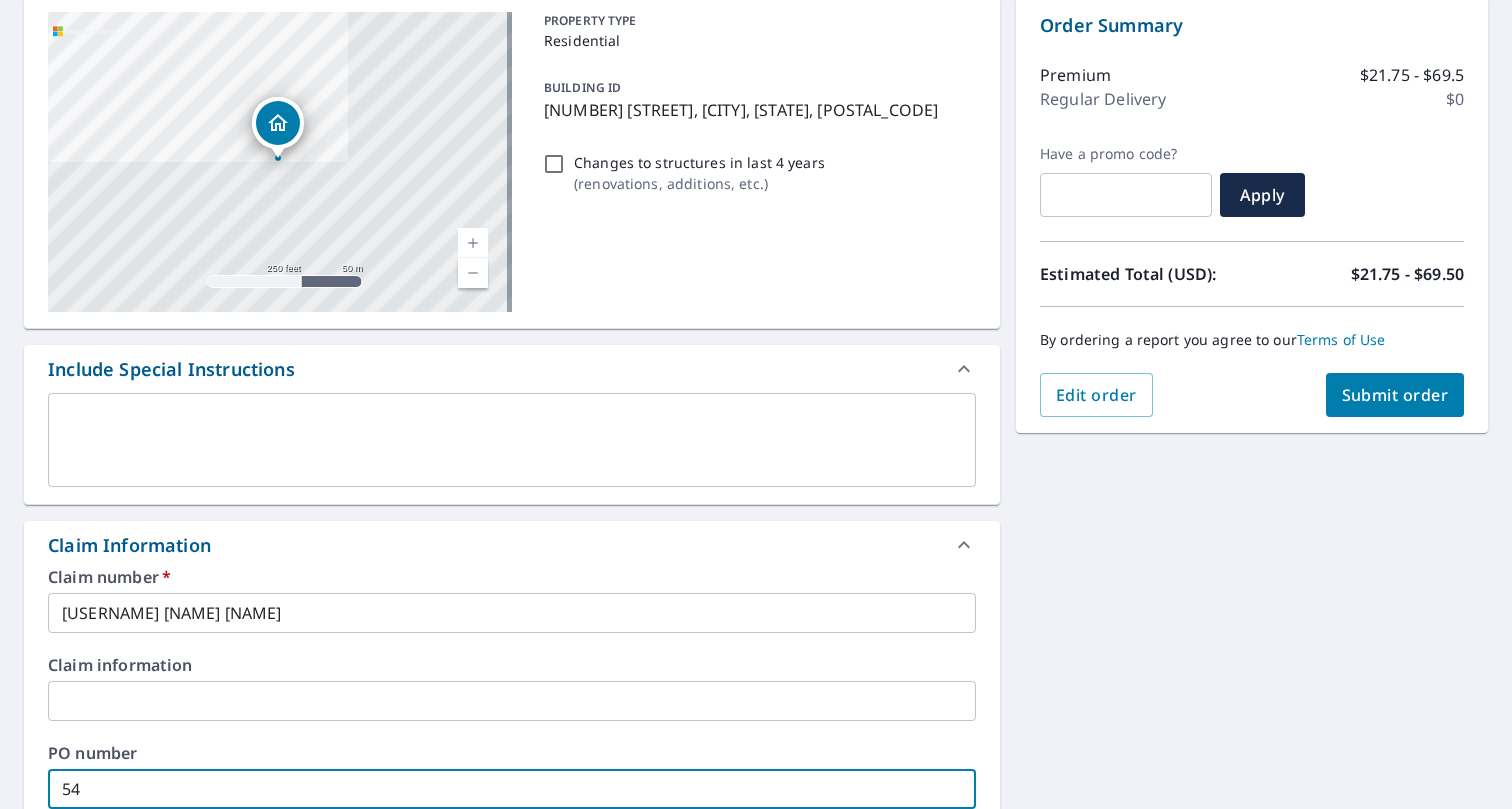 type on "540" 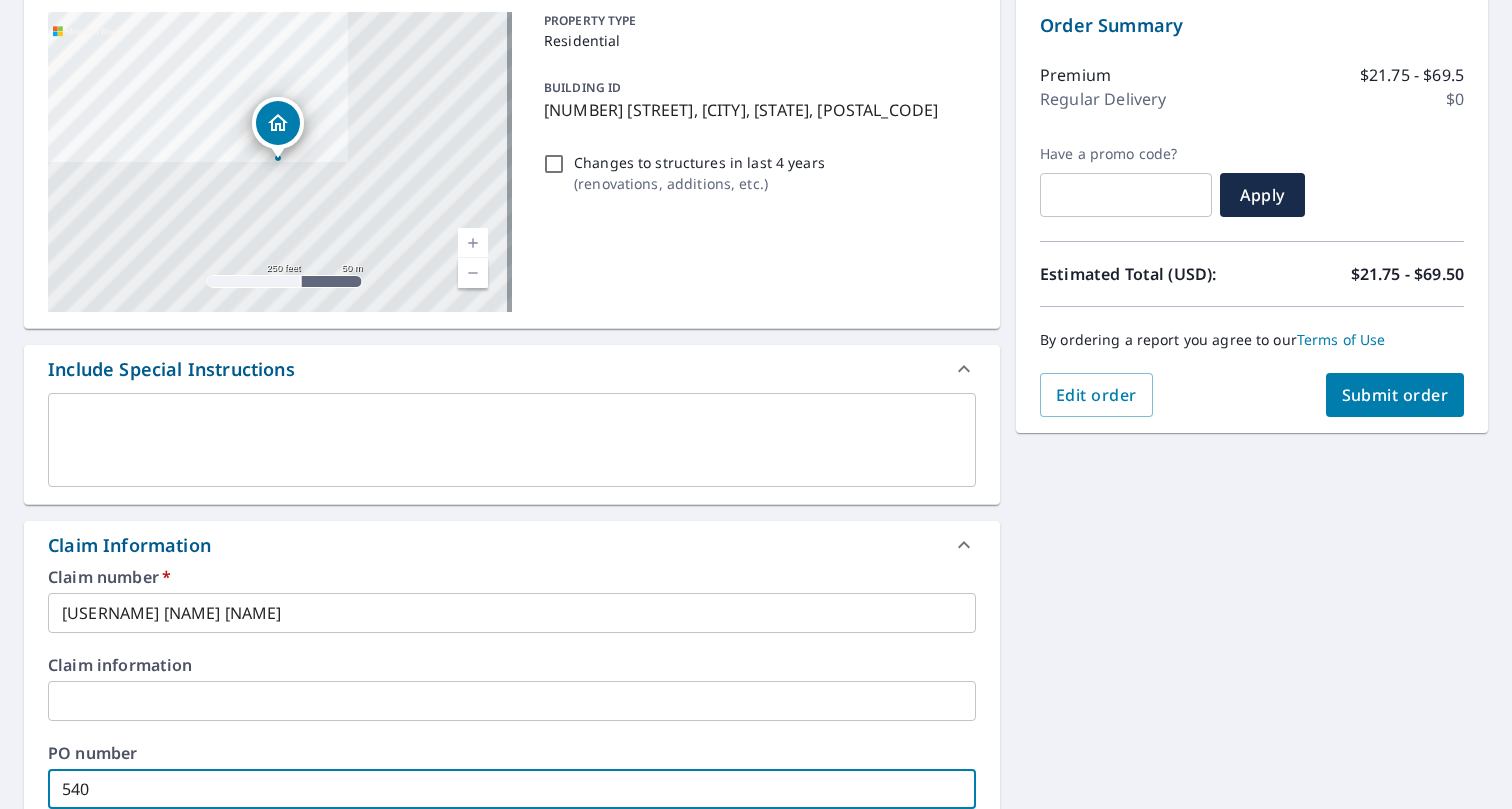 type on "[NUMBER]" 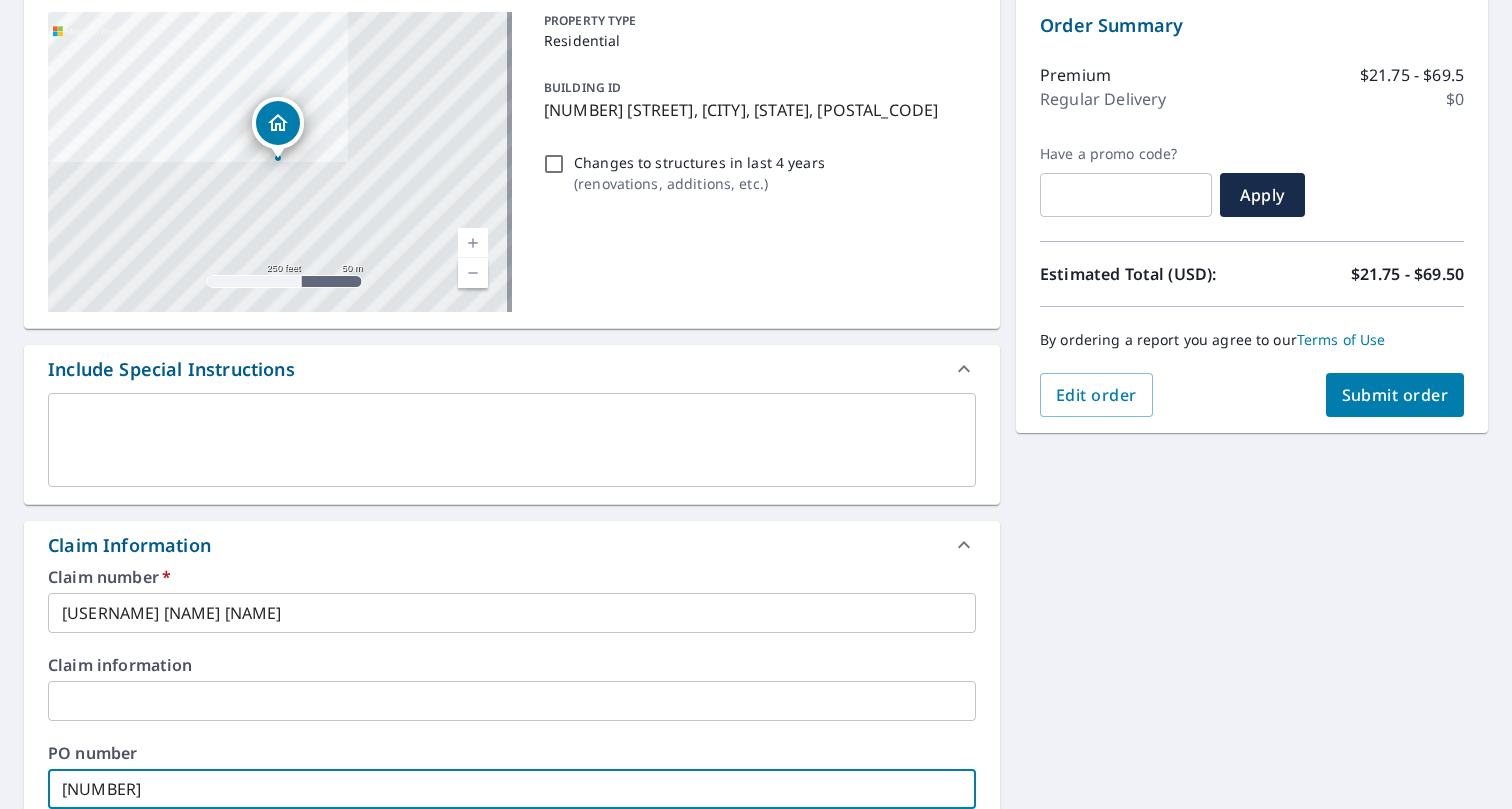 type on "[NUMBER]" 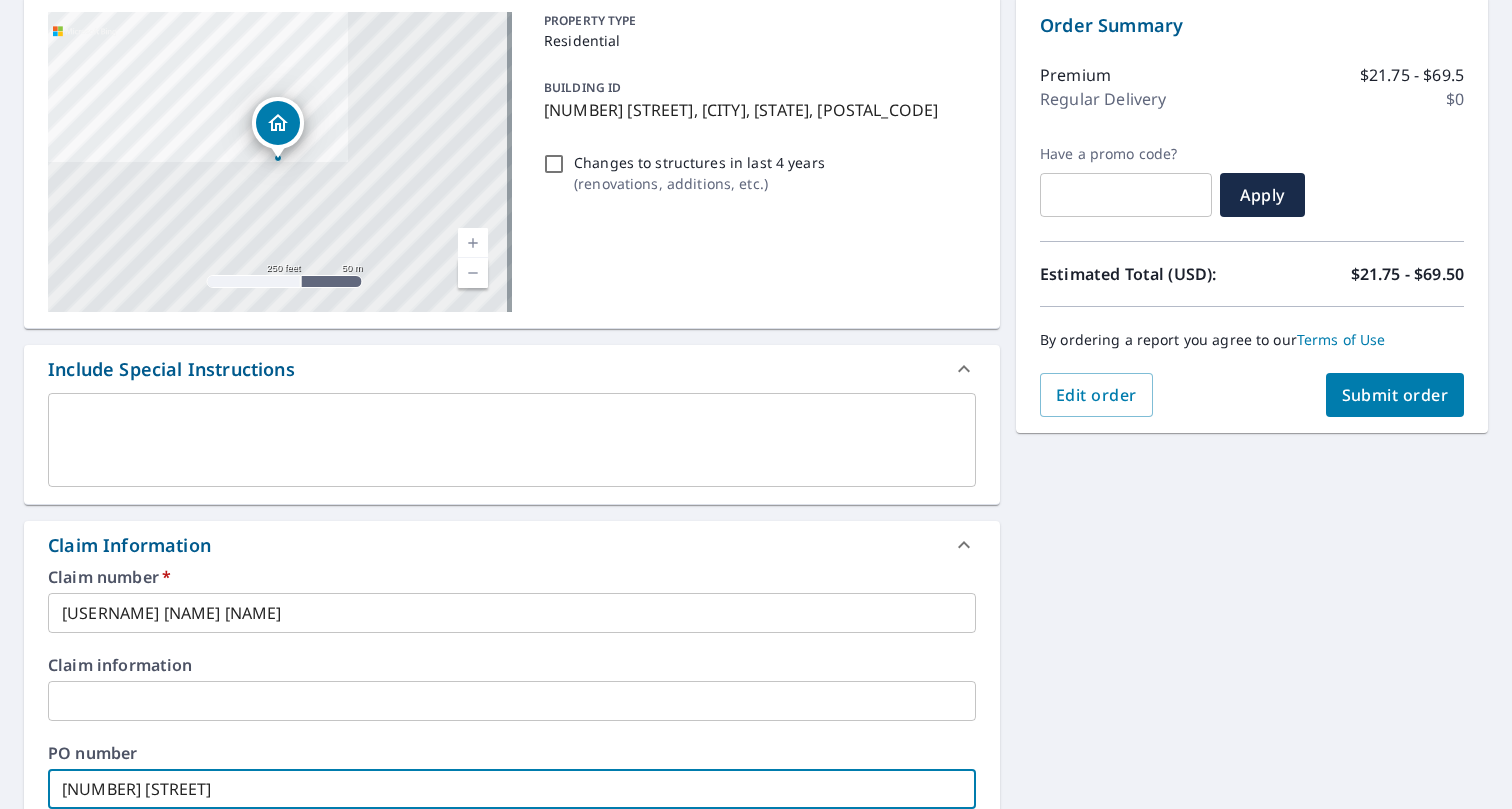 type on "[NUMBER] [STREET]" 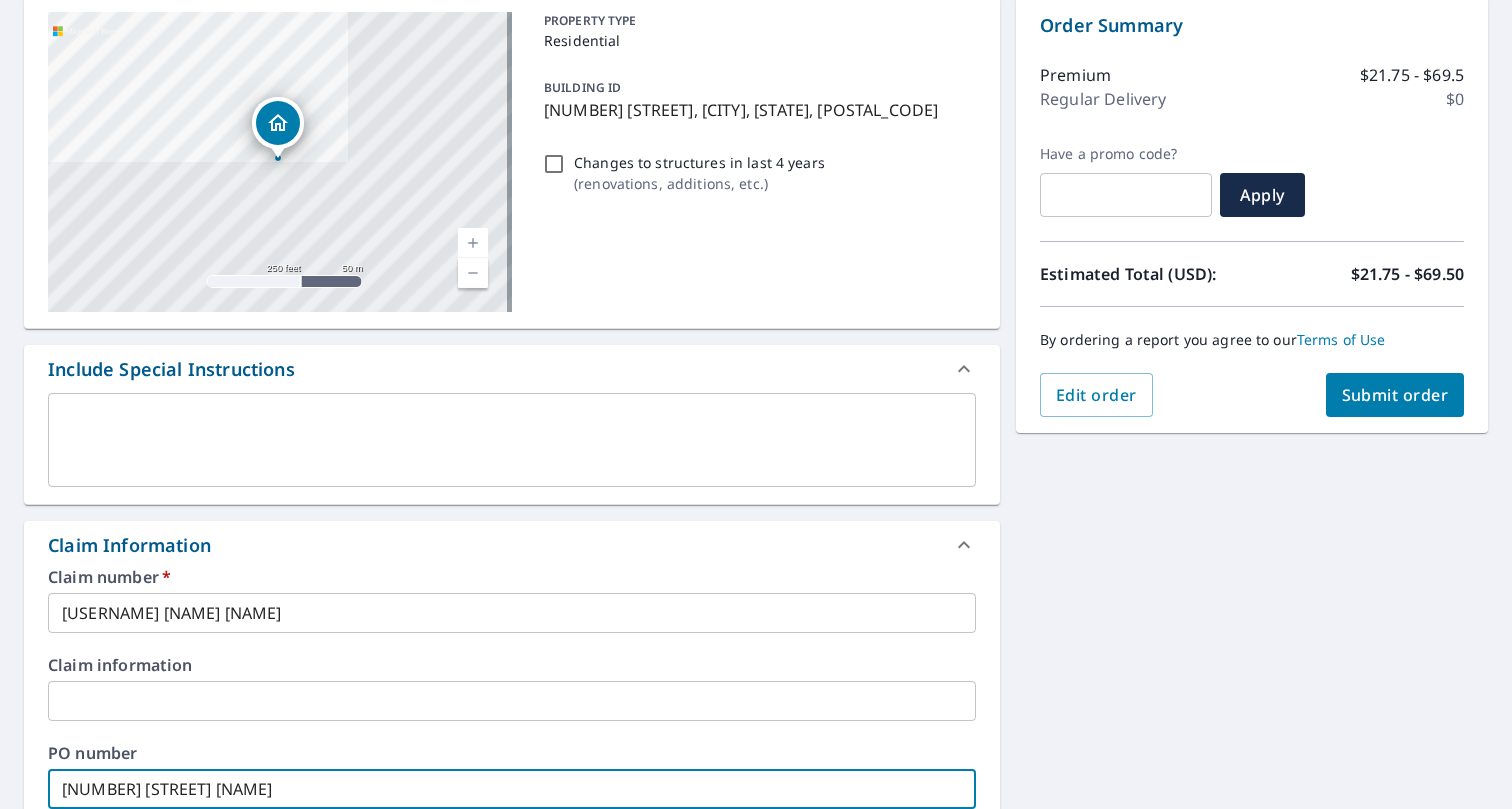 type on "[NUMBER] [STREET]" 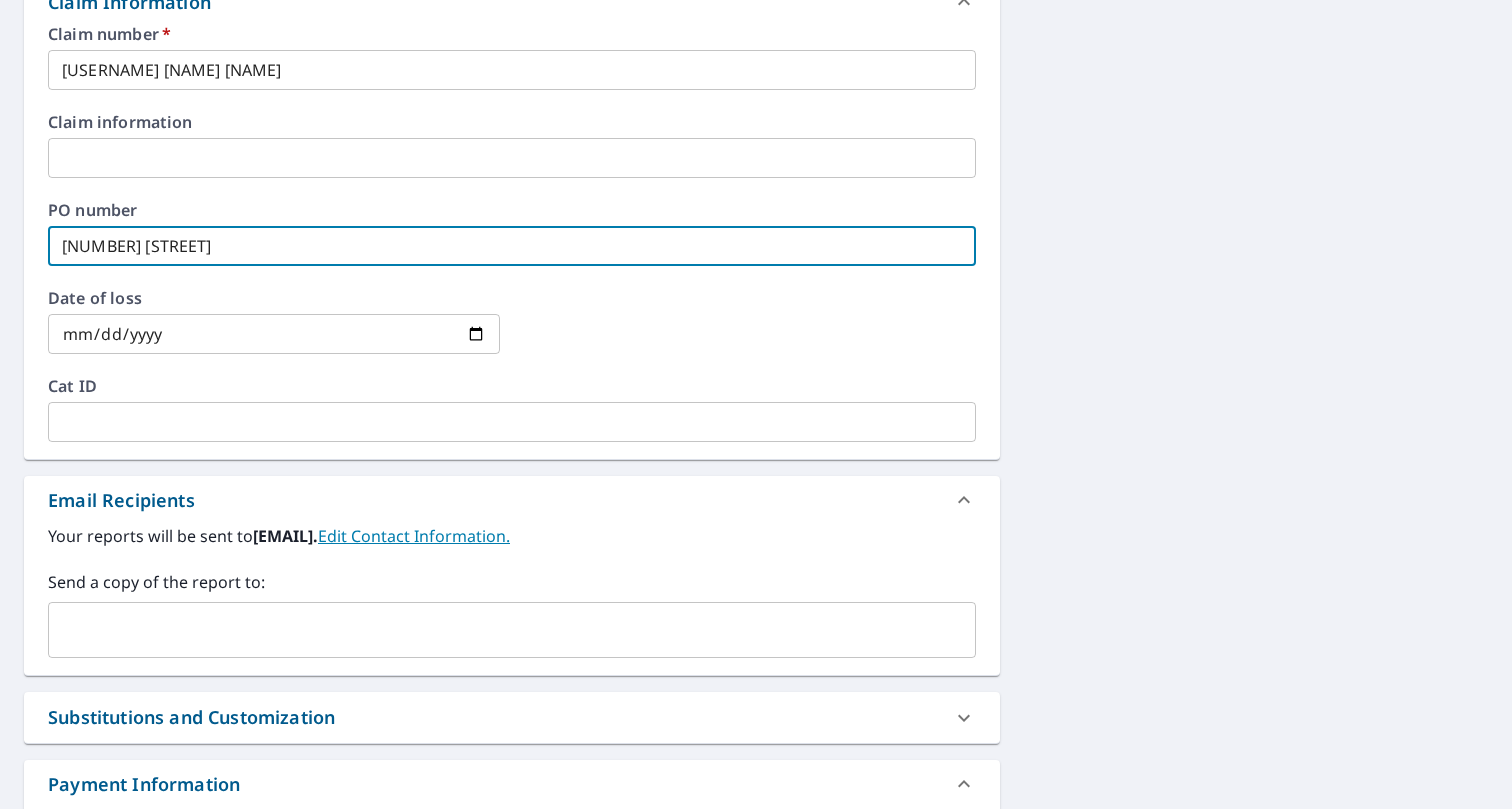 scroll, scrollTop: 805, scrollLeft: 0, axis: vertical 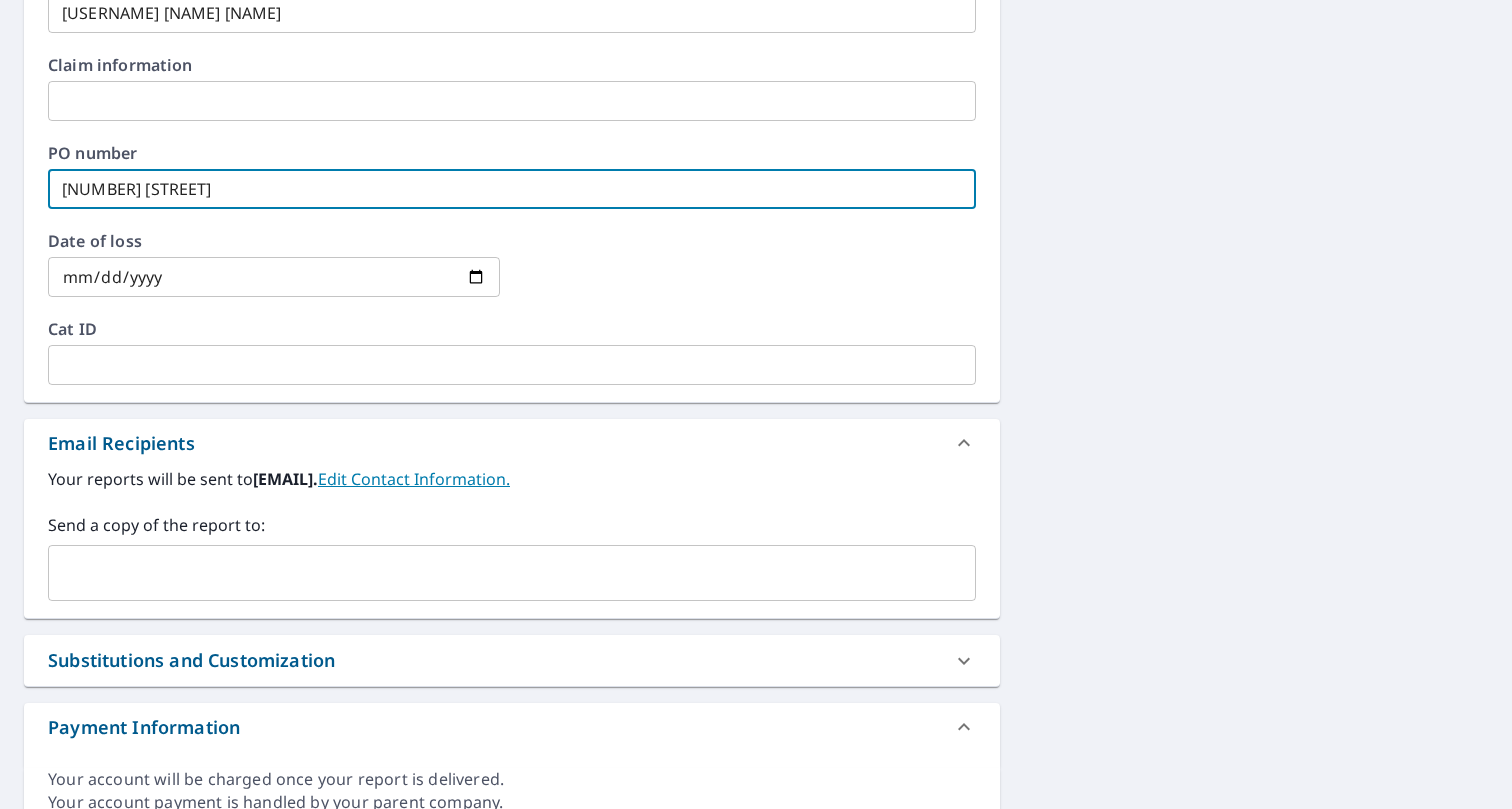 type on "[NUMBER] [STREET]" 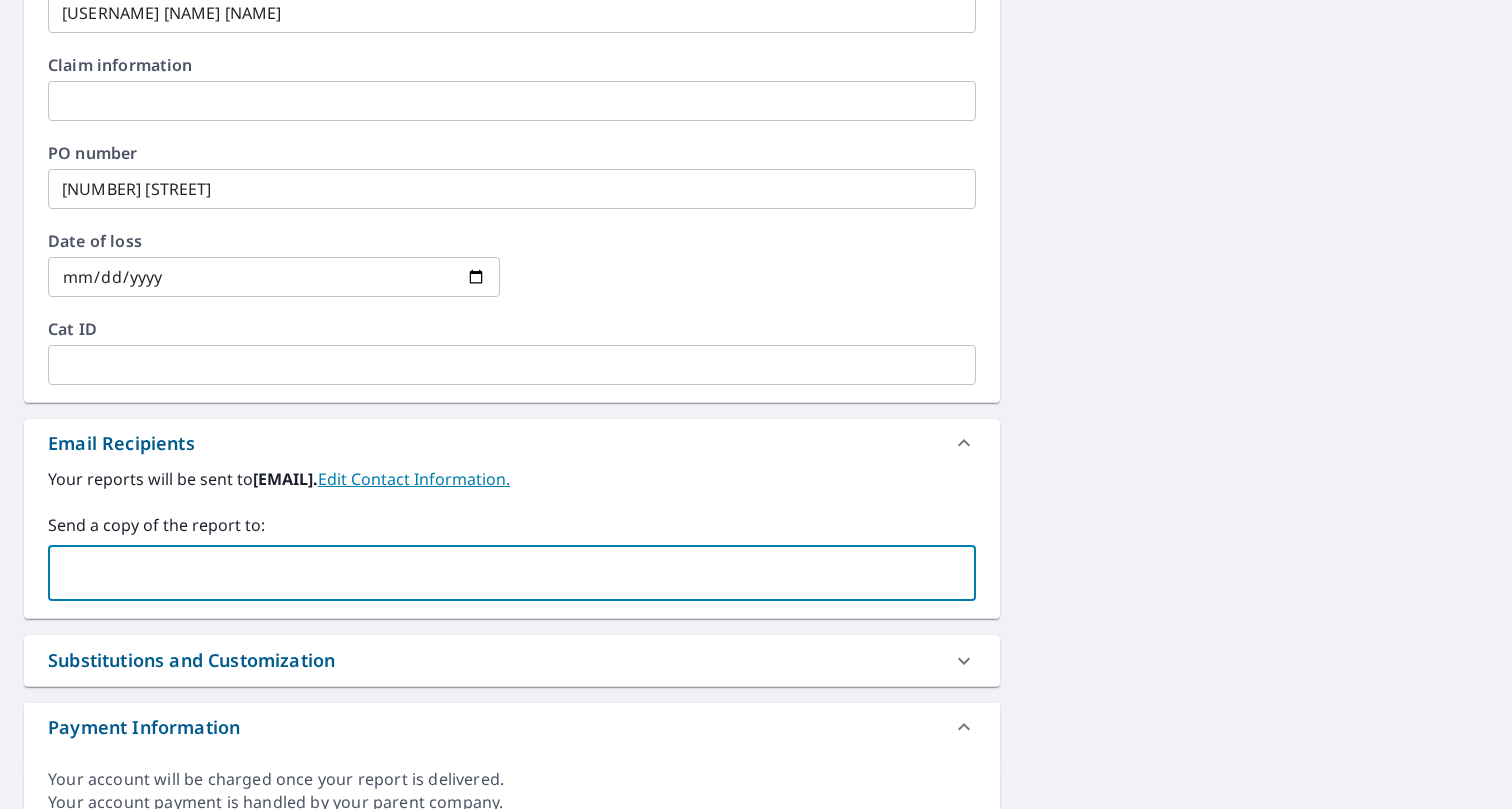 click at bounding box center (497, 573) 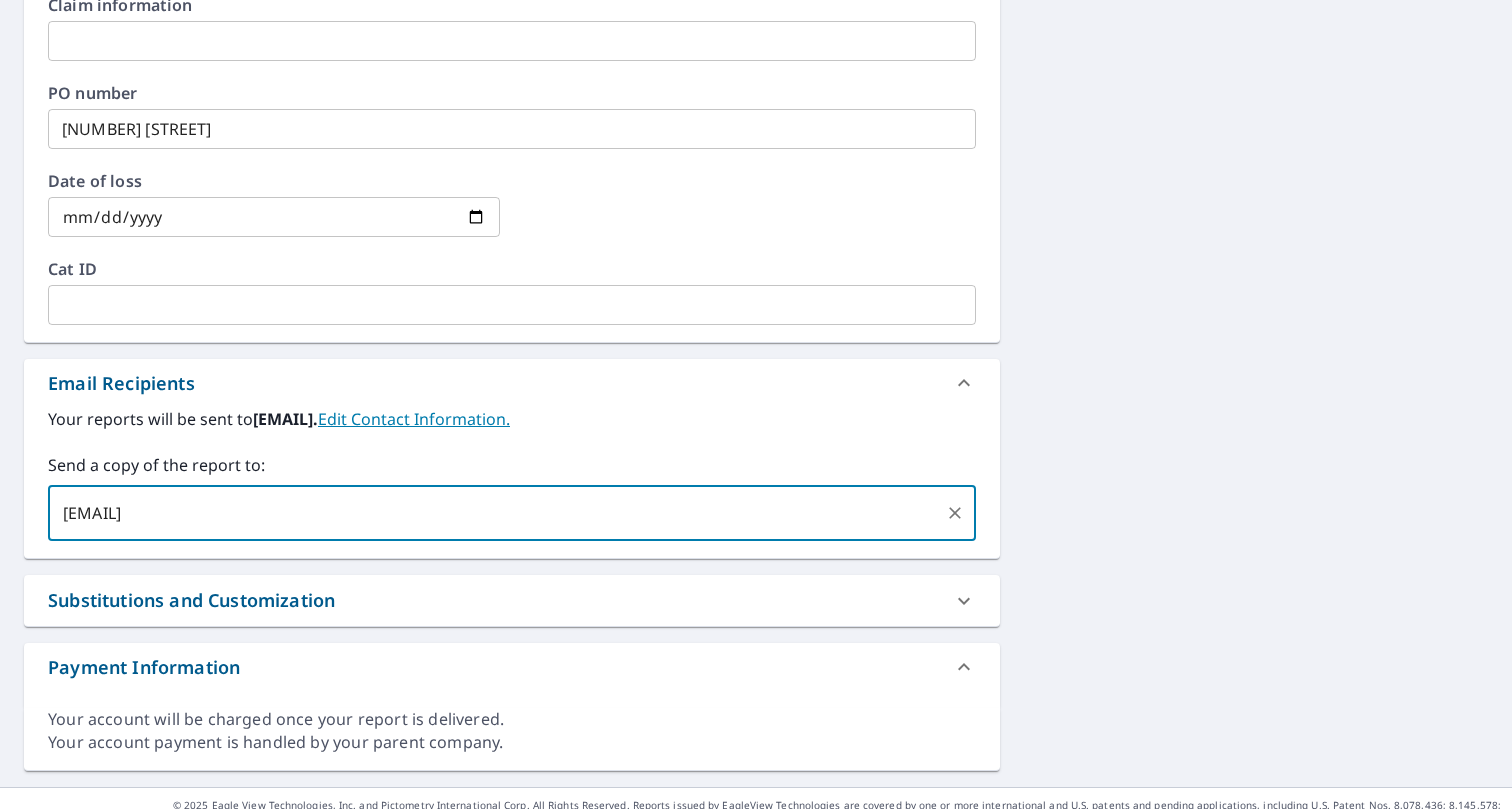 scroll, scrollTop: 894, scrollLeft: 0, axis: vertical 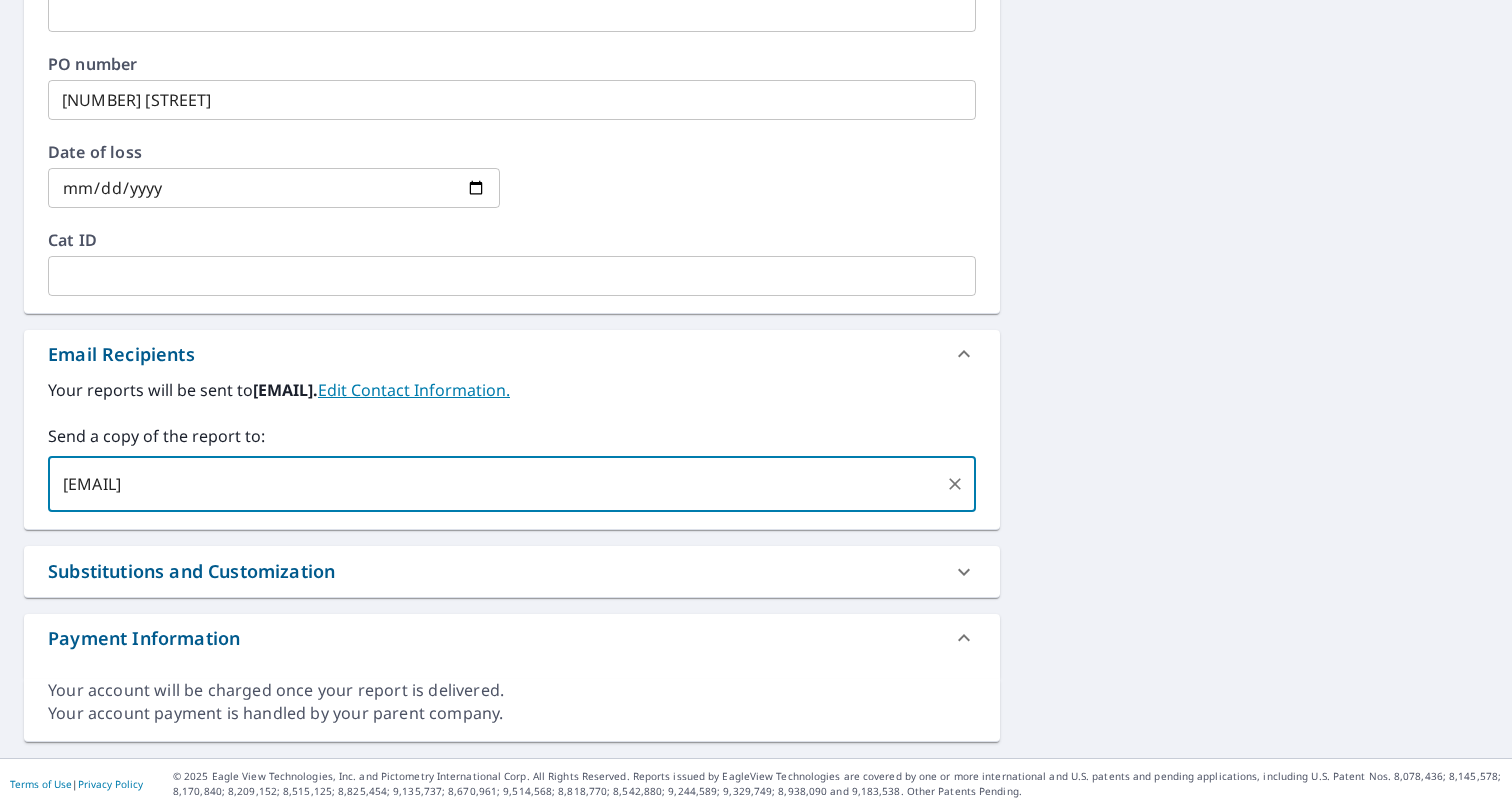 type on "[EMAIL]" 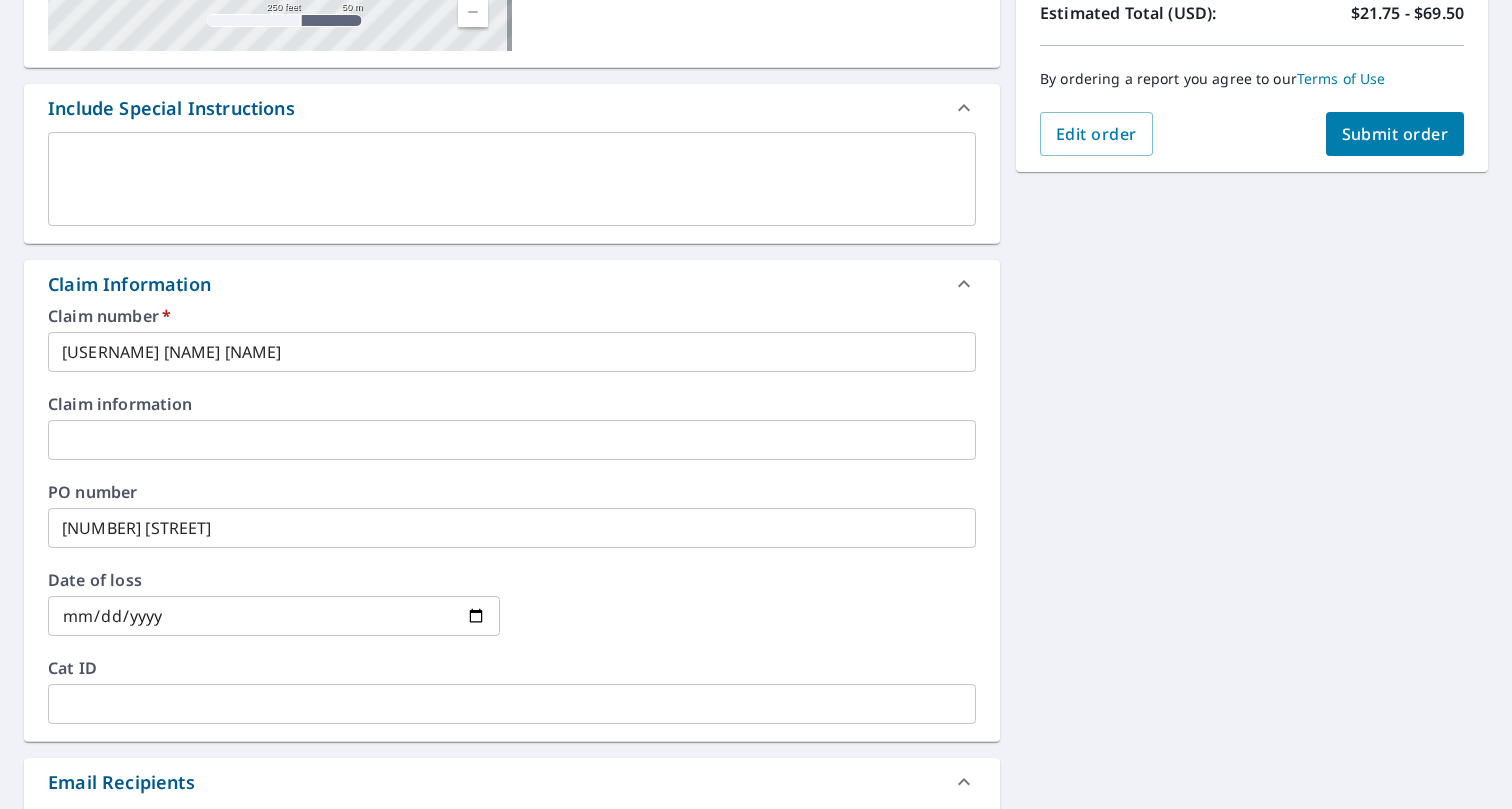 scroll, scrollTop: 394, scrollLeft: 0, axis: vertical 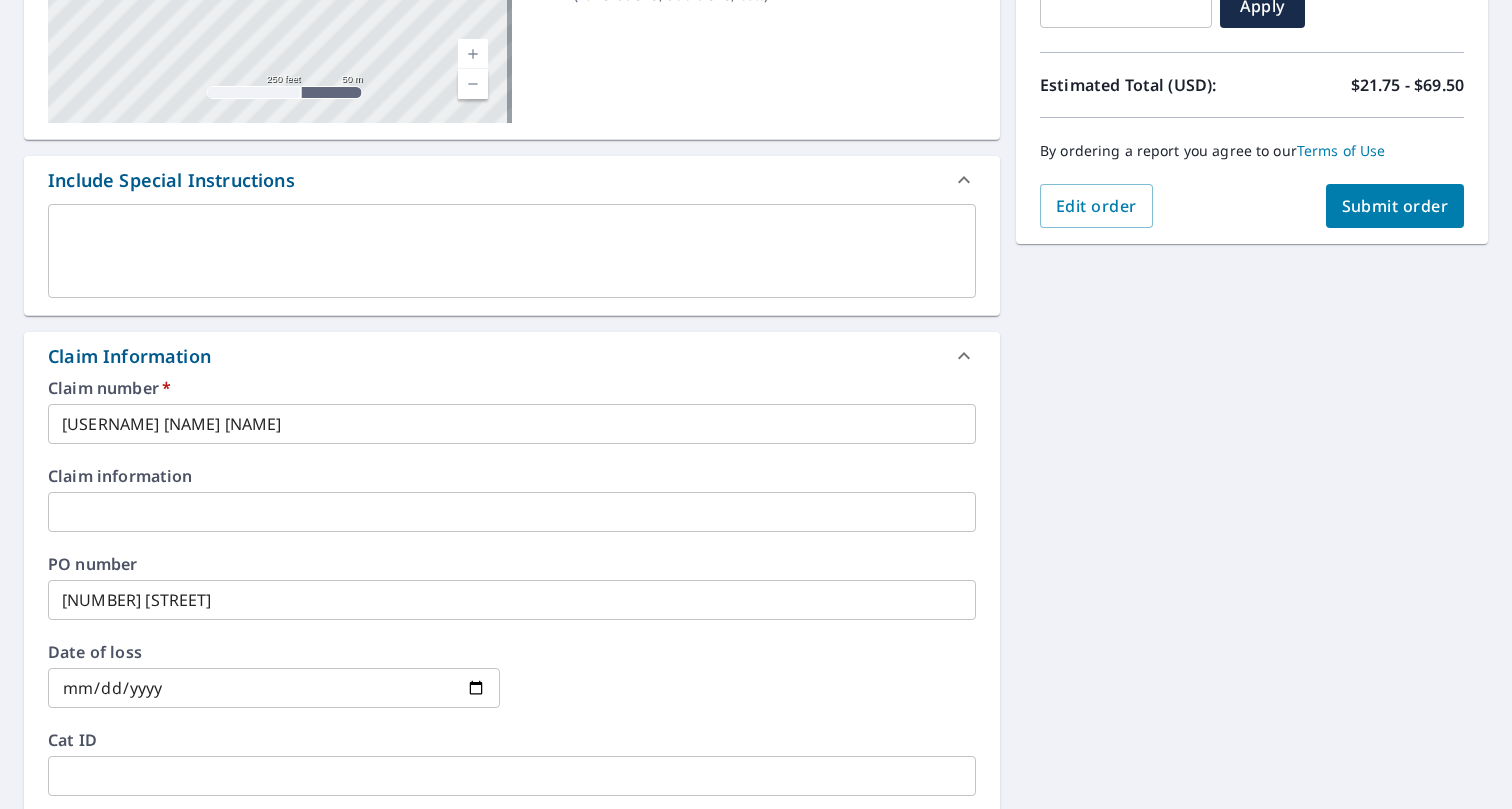 click on "Submit order" at bounding box center (1395, 206) 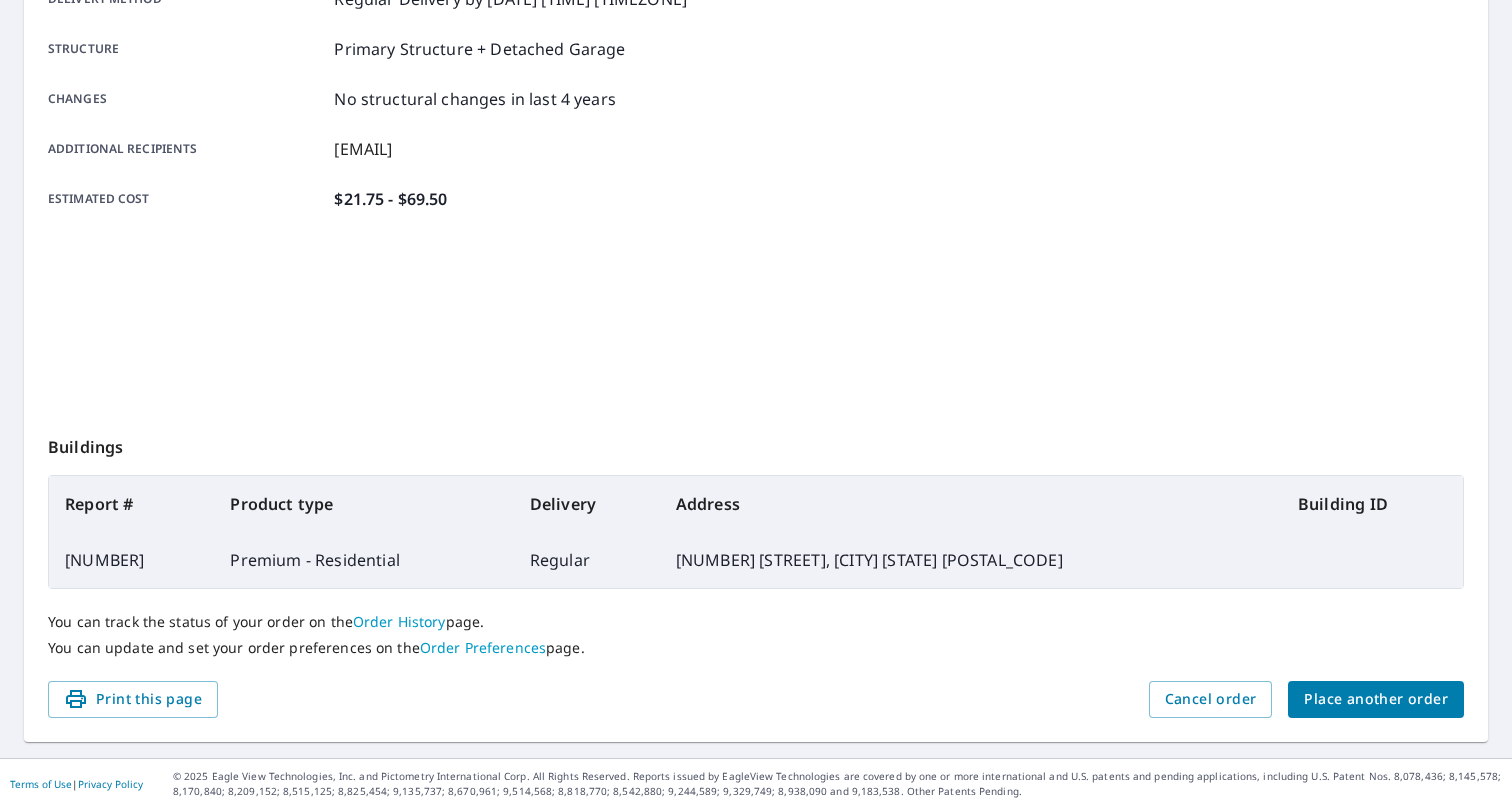 scroll, scrollTop: 368, scrollLeft: 0, axis: vertical 